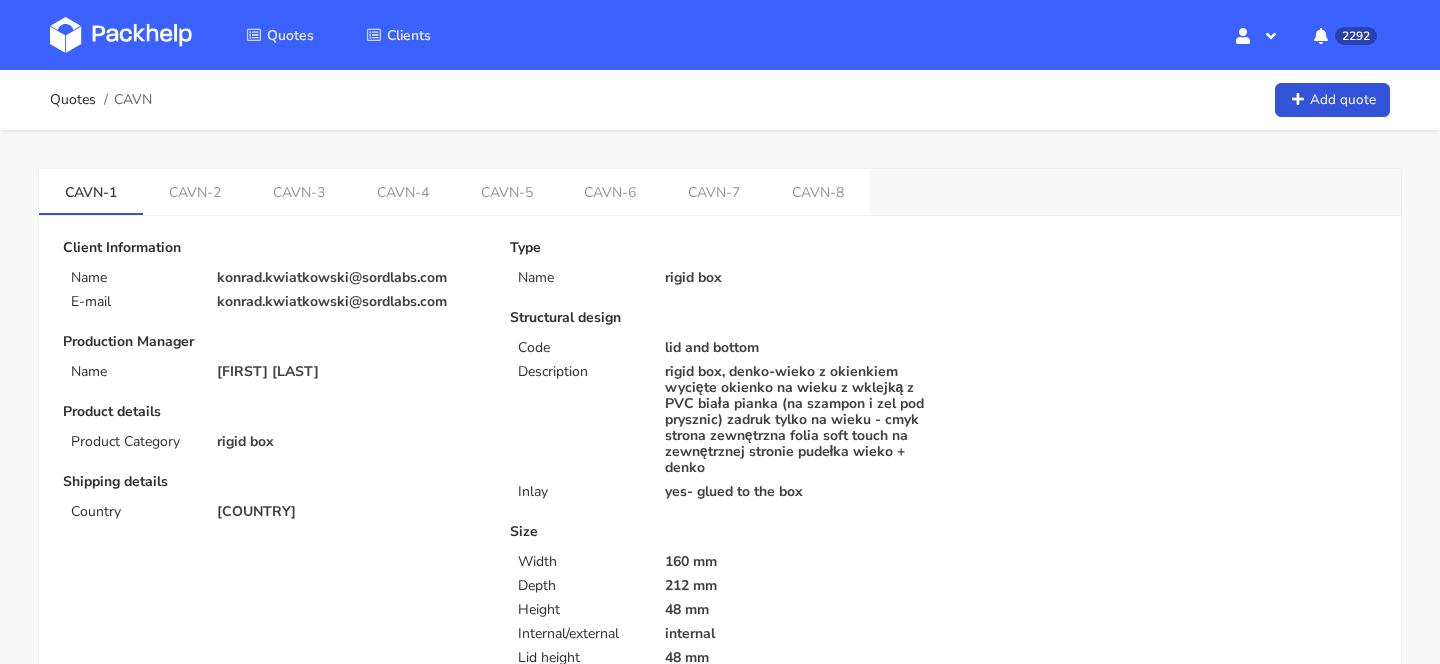 scroll, scrollTop: 0, scrollLeft: 0, axis: both 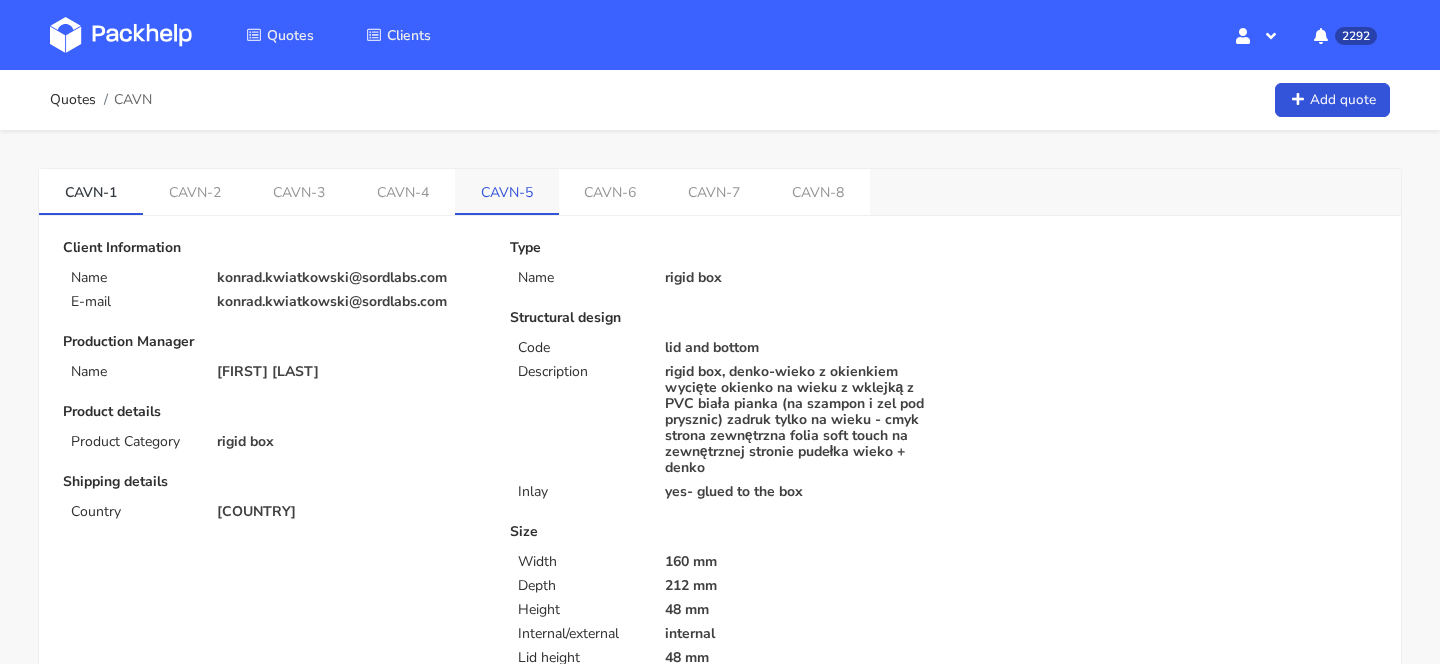 click on "CAVN-5" at bounding box center [507, 191] 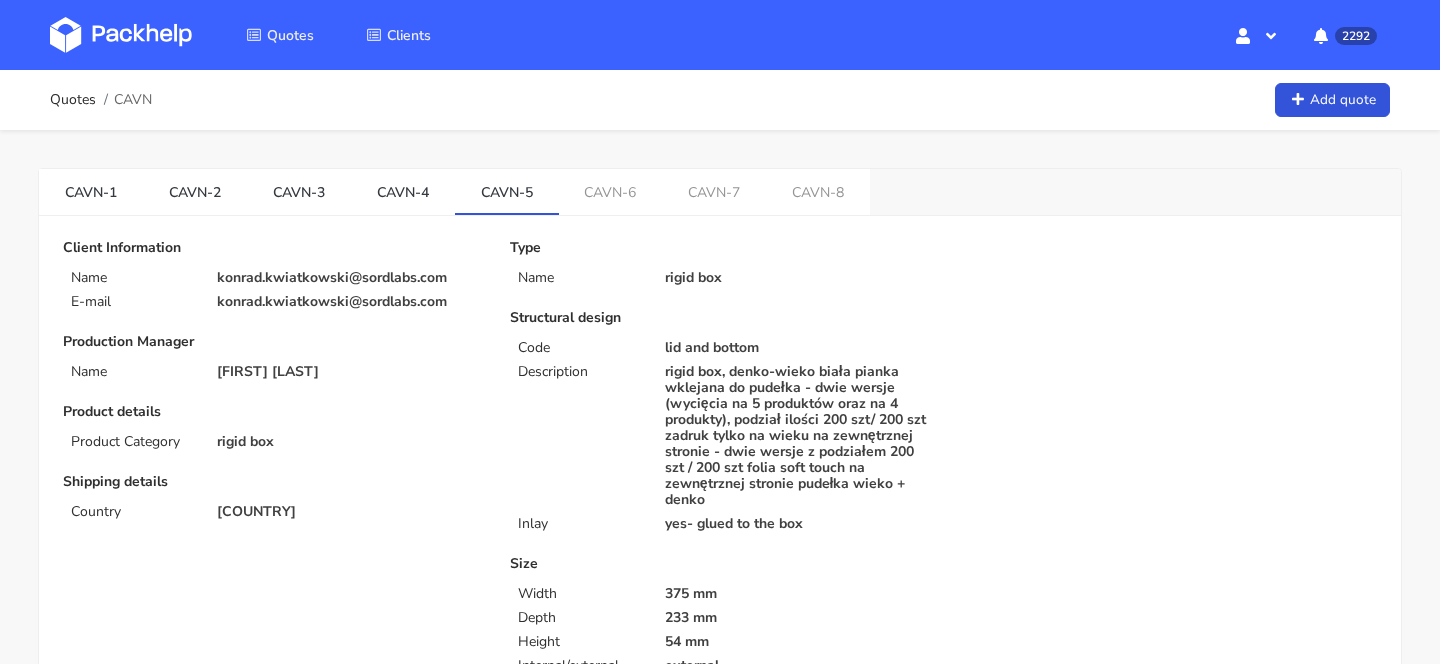 click on "konrad.kwiatkowski@sordlabs.com" at bounding box center (349, 278) 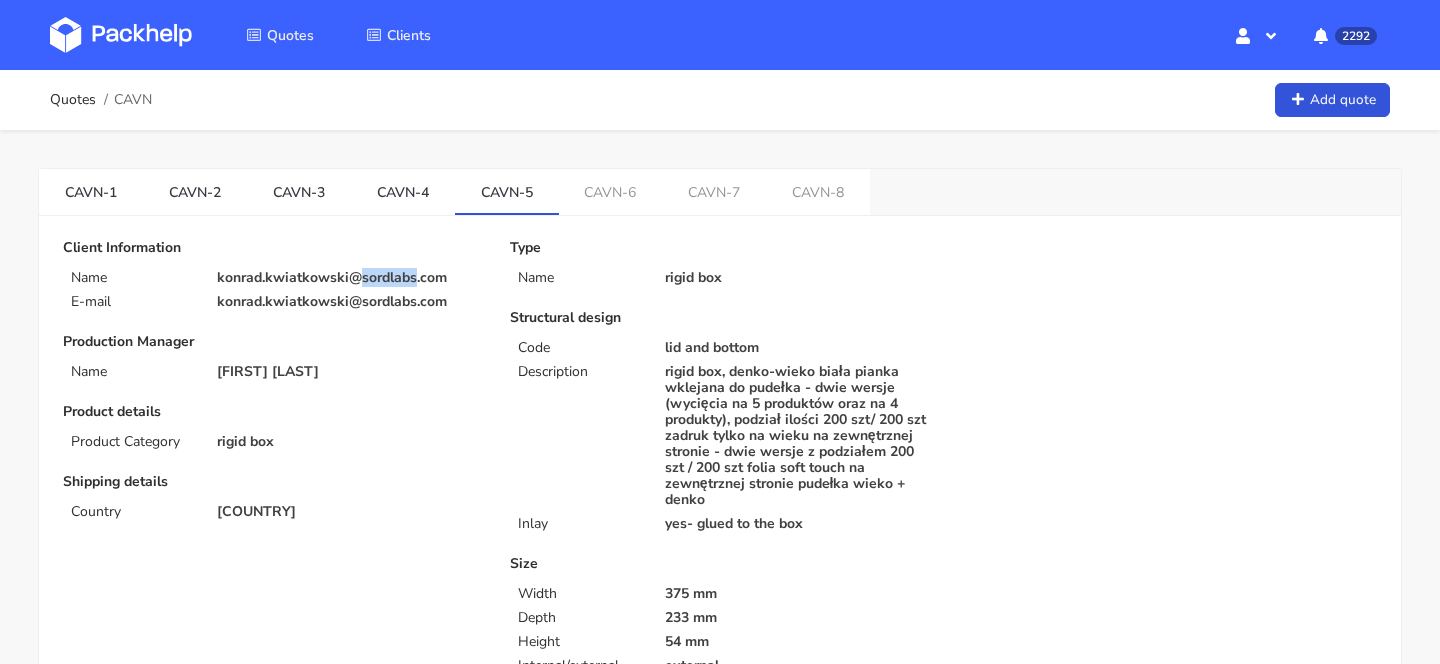 click on "konrad.kwiatkowski@sordlabs.com" at bounding box center (349, 278) 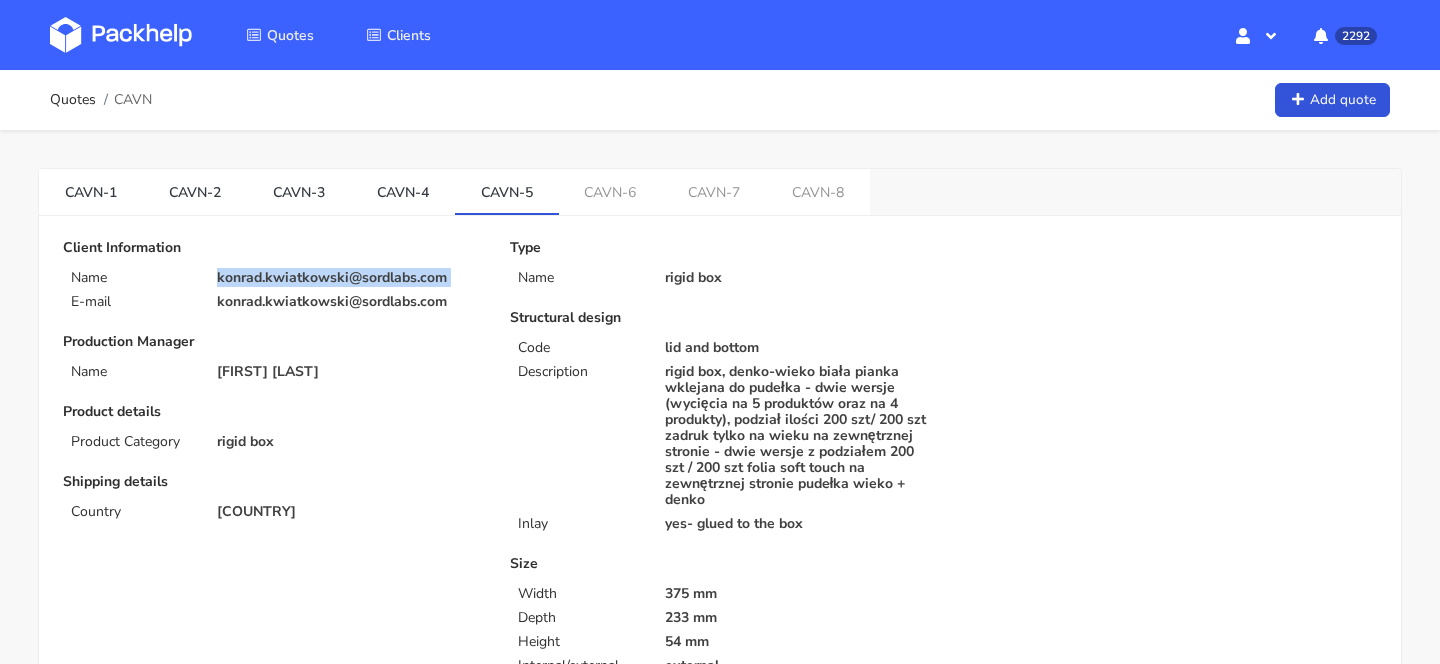 click on "konrad.kwiatkowski@sordlabs.com" at bounding box center [349, 278] 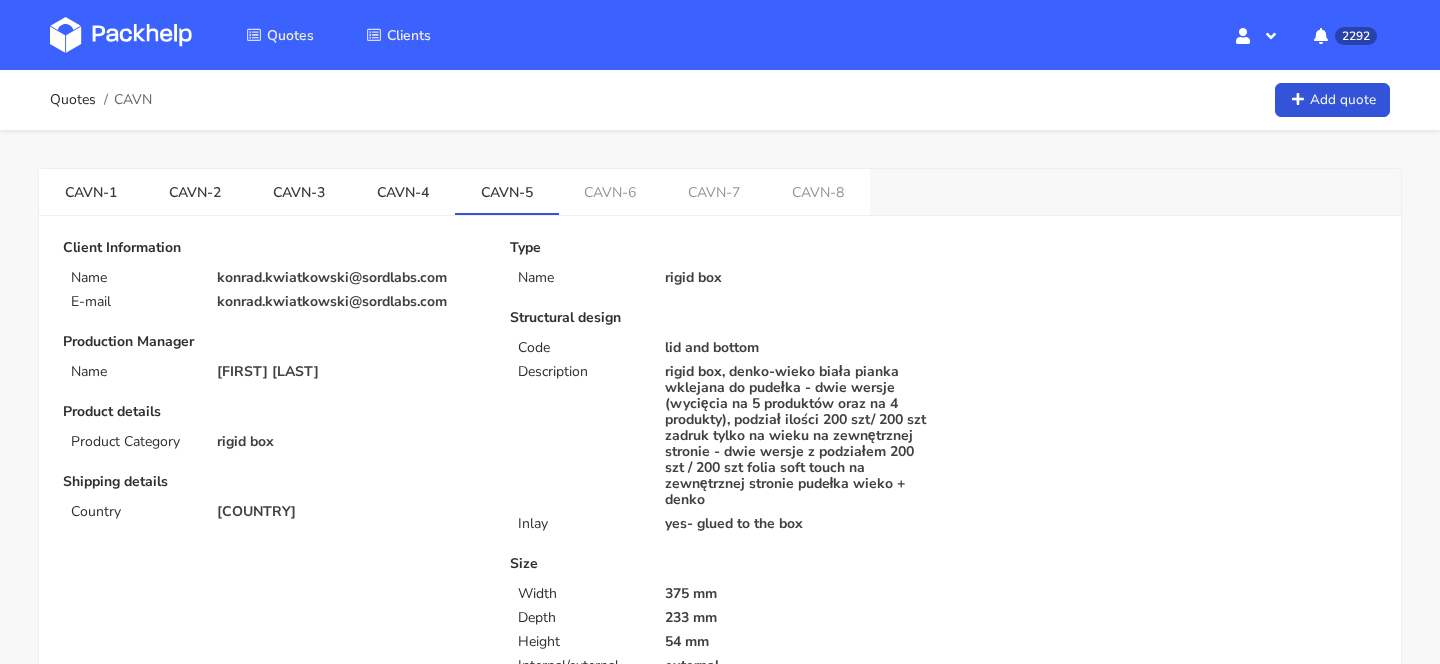 click on "CAVN" at bounding box center (133, 100) 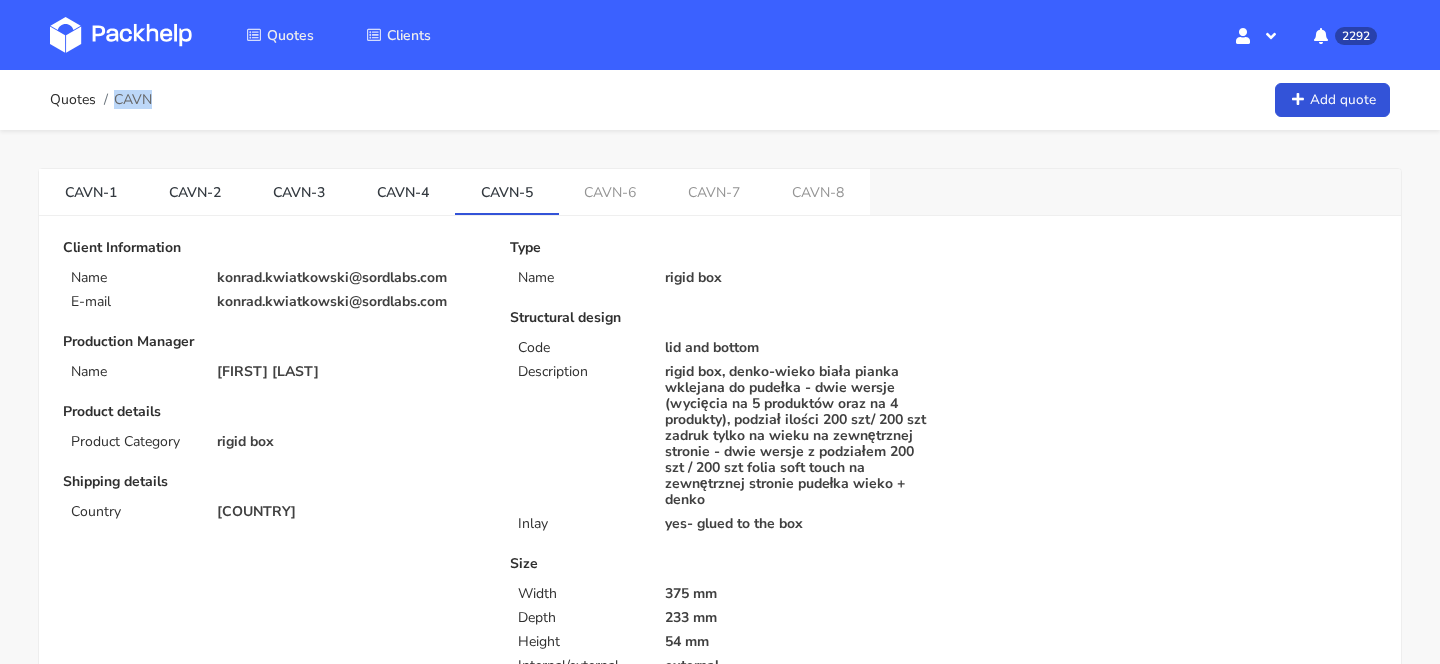 click on "CAVN" at bounding box center (133, 100) 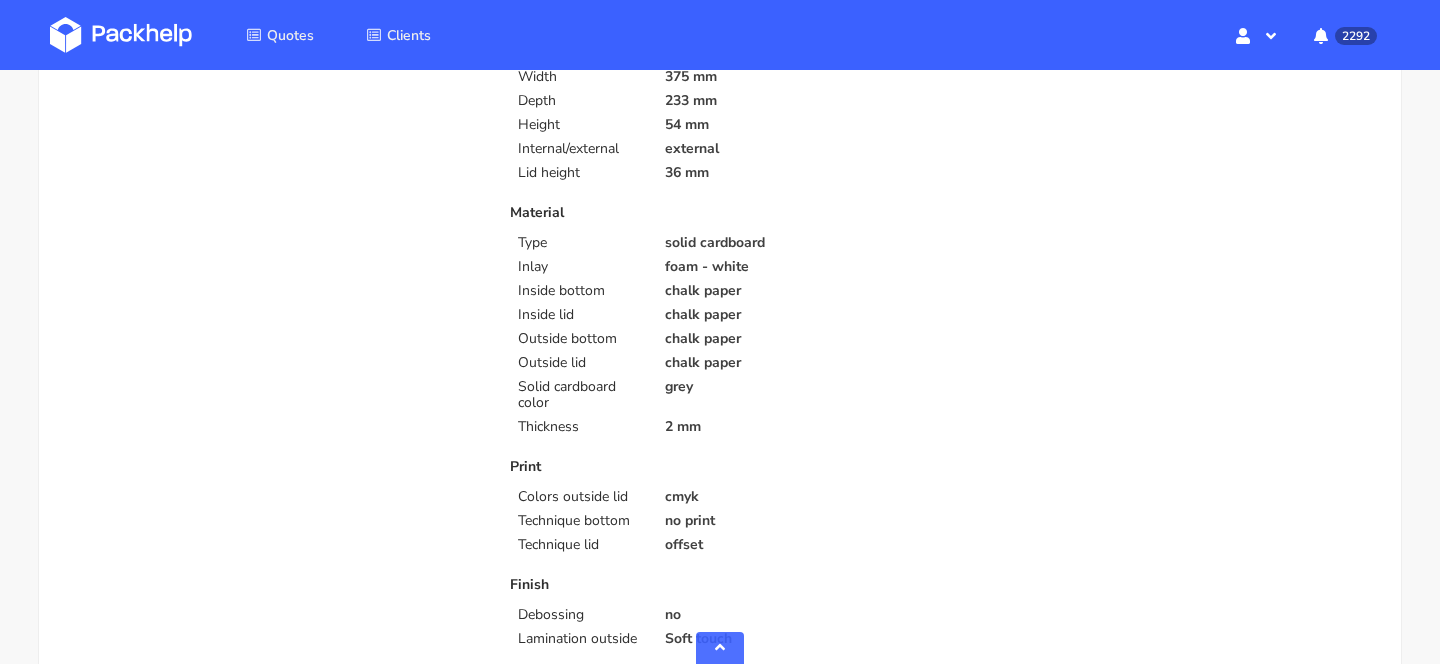 scroll, scrollTop: 0, scrollLeft: 0, axis: both 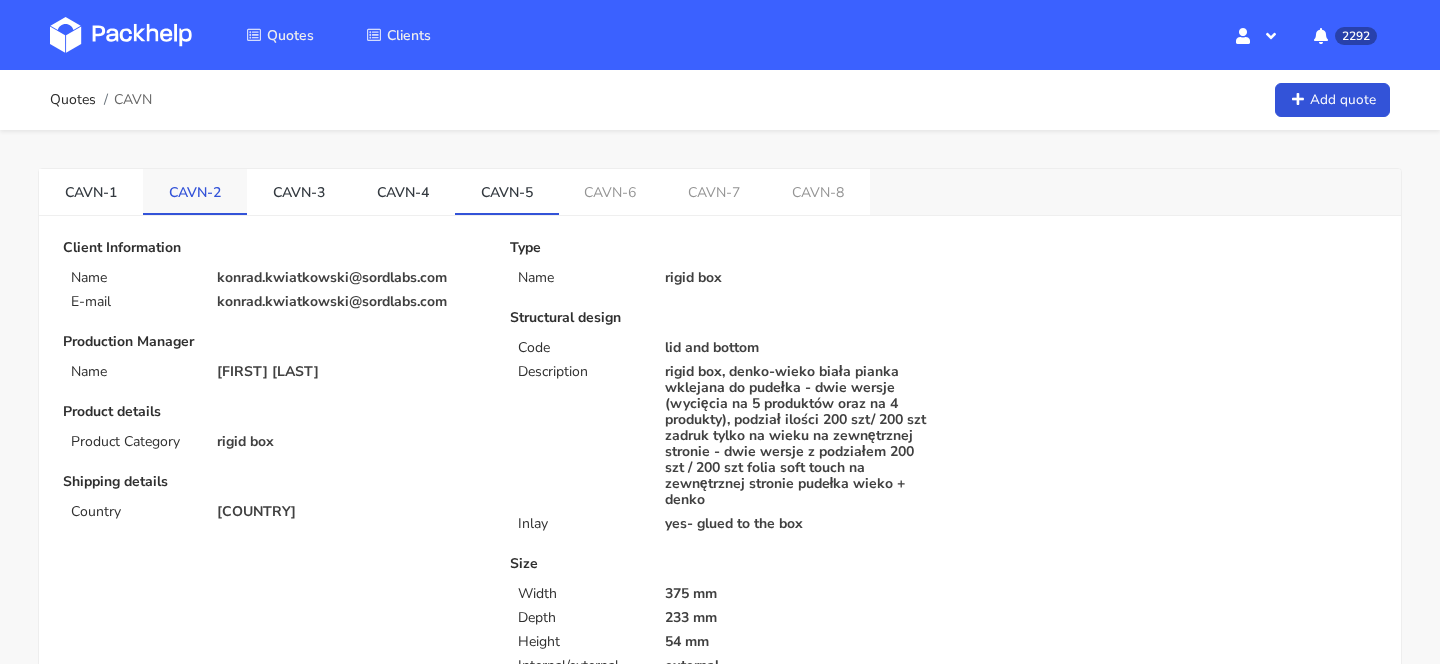 click on "CAVN-2" at bounding box center [195, 191] 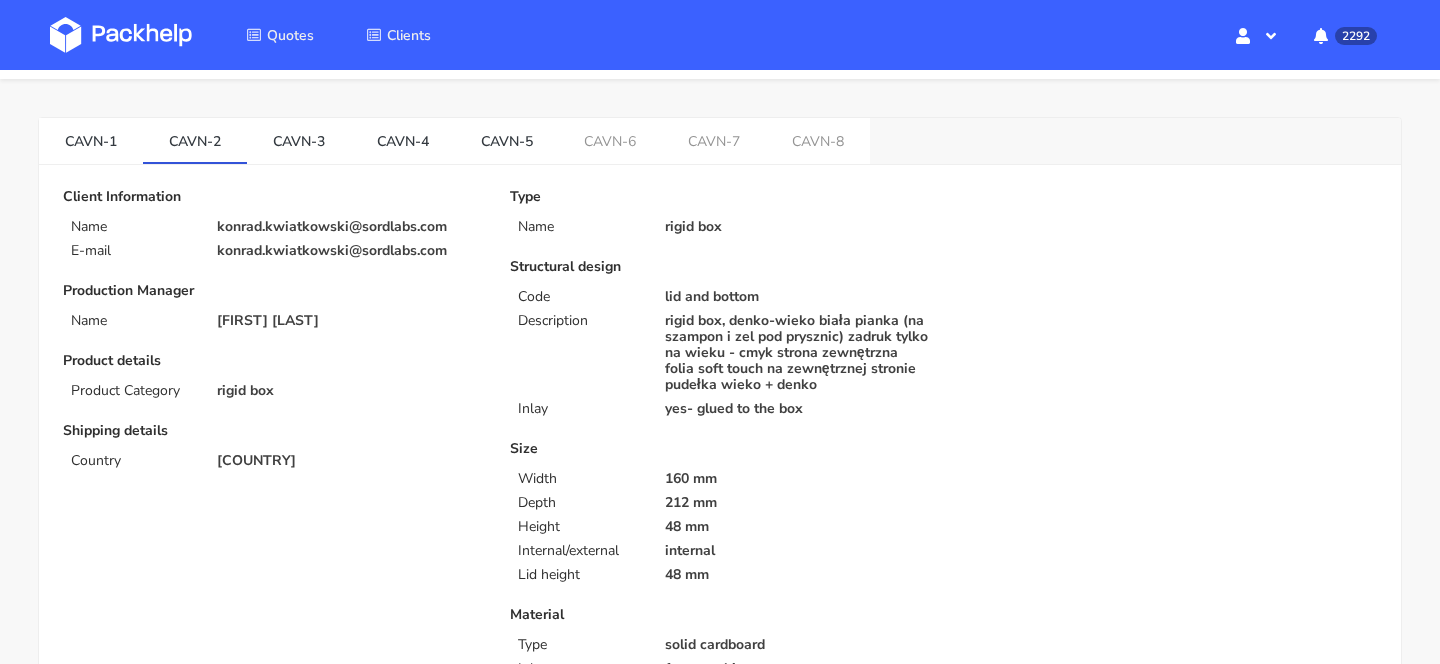 scroll, scrollTop: 0, scrollLeft: 0, axis: both 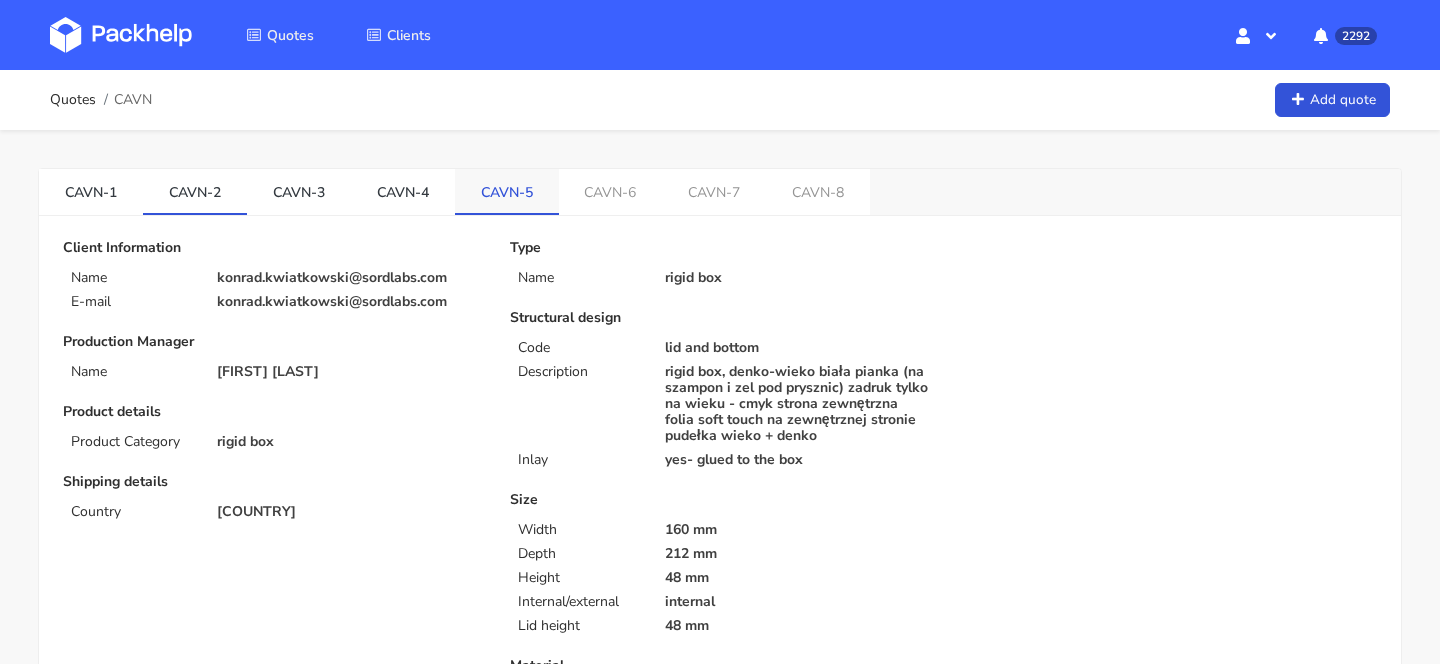 click on "CAVN-5" at bounding box center [507, 191] 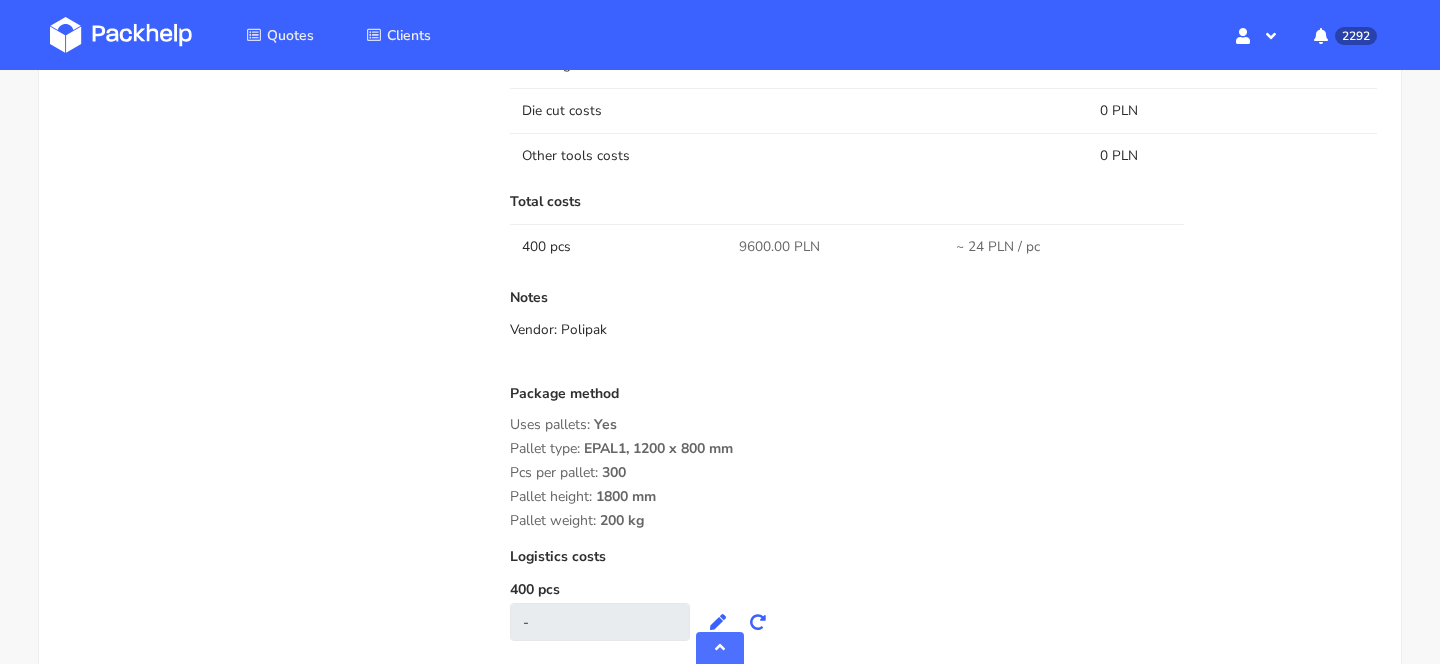 scroll, scrollTop: 1889, scrollLeft: 0, axis: vertical 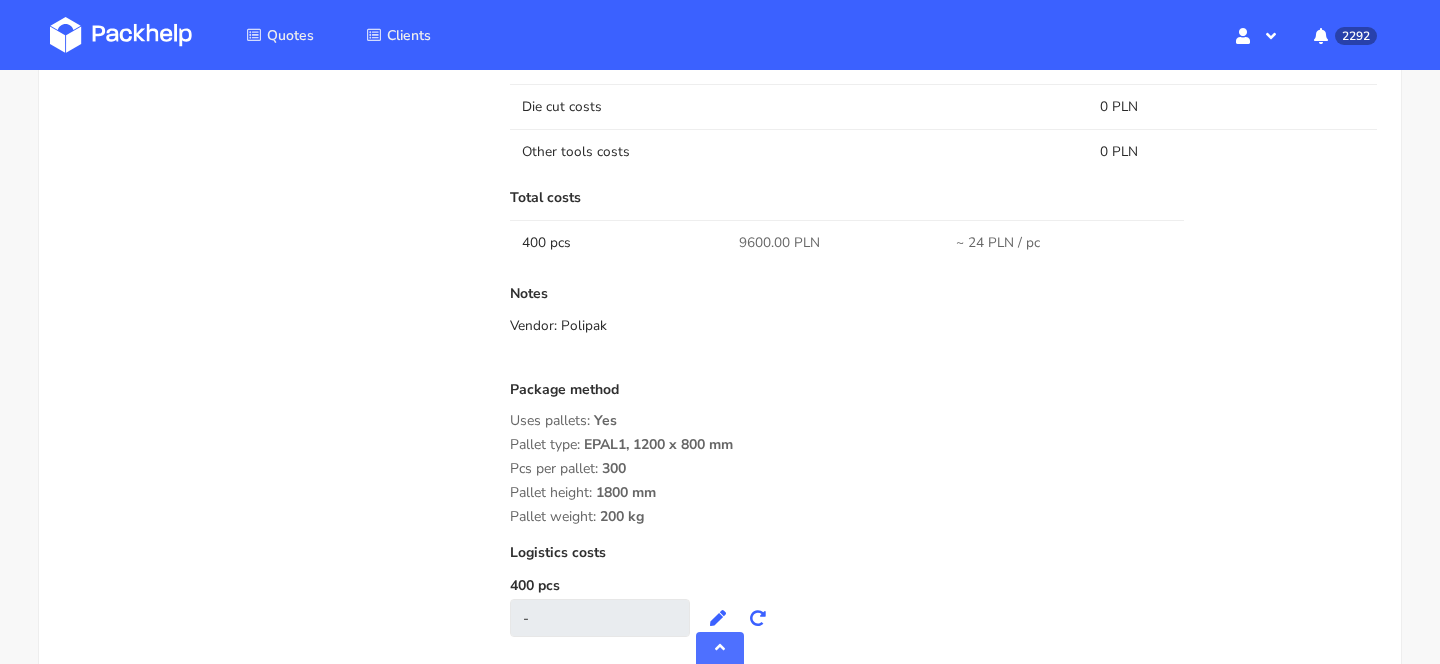 click on "9600.00 PLN" at bounding box center [779, 243] 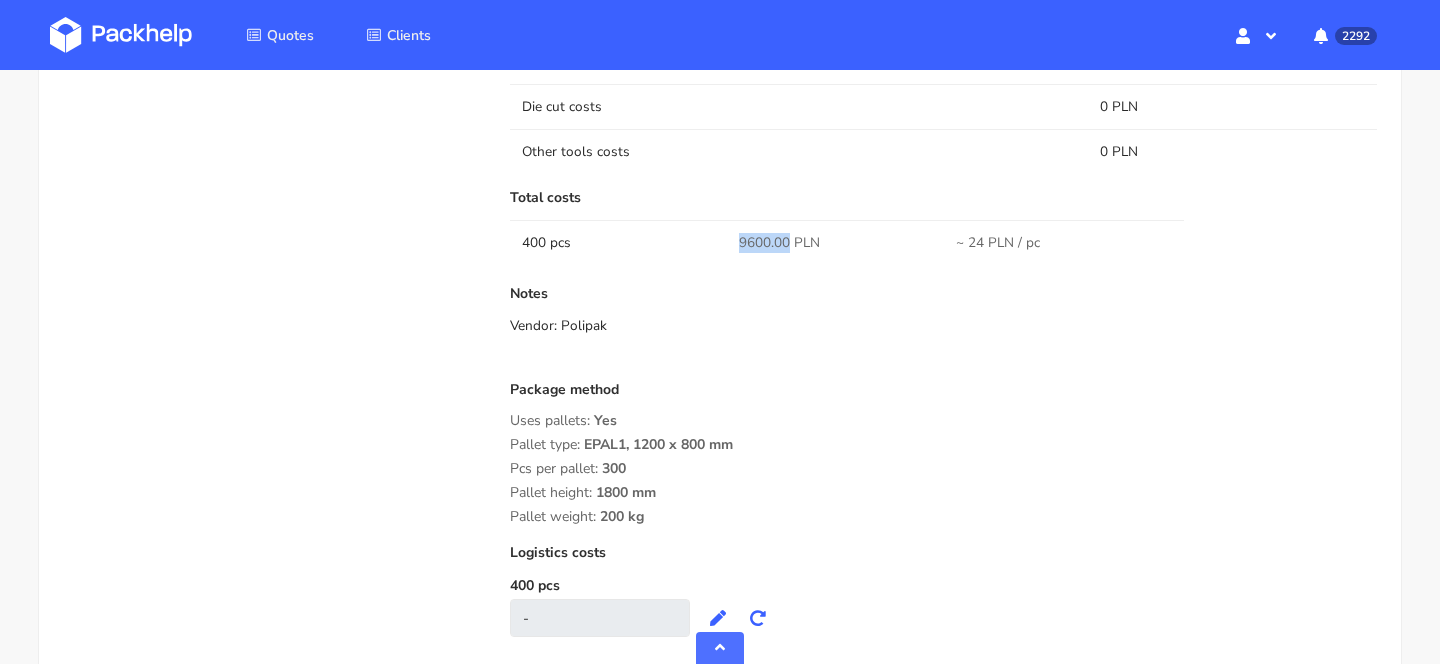click on "9600.00 PLN" at bounding box center [779, 243] 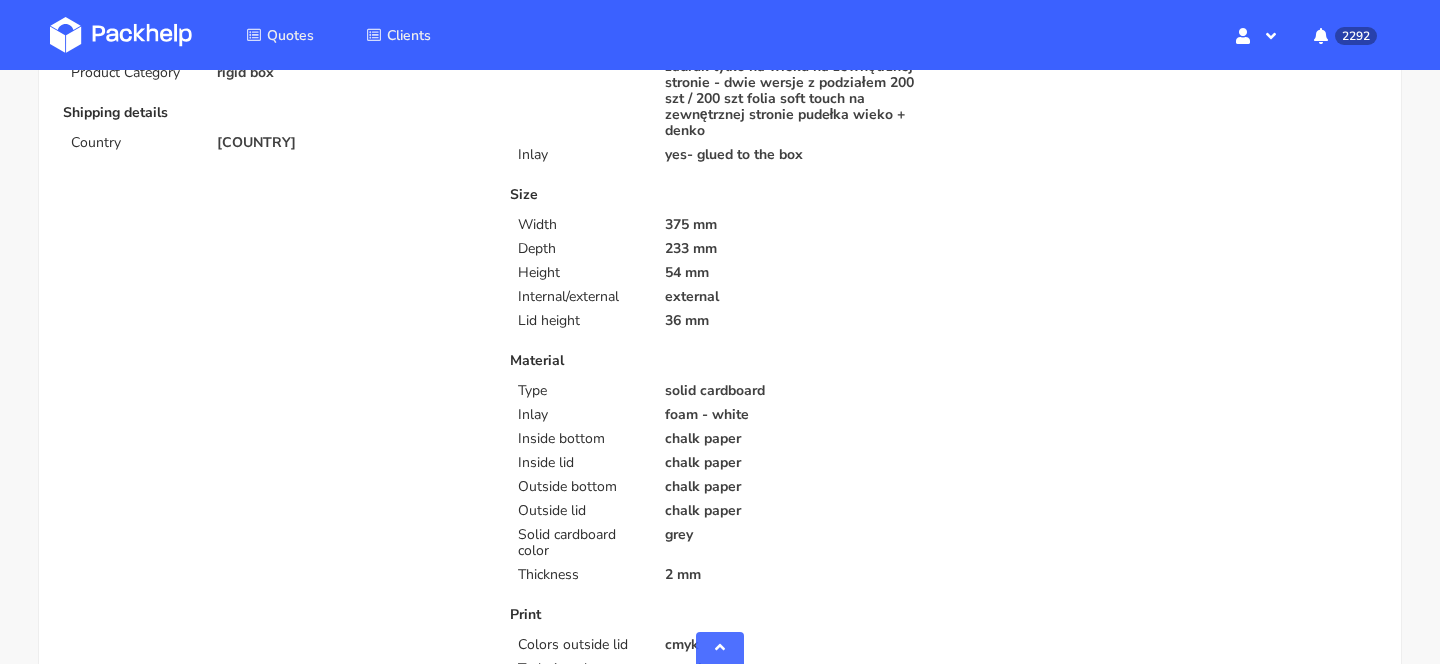 scroll, scrollTop: 0, scrollLeft: 0, axis: both 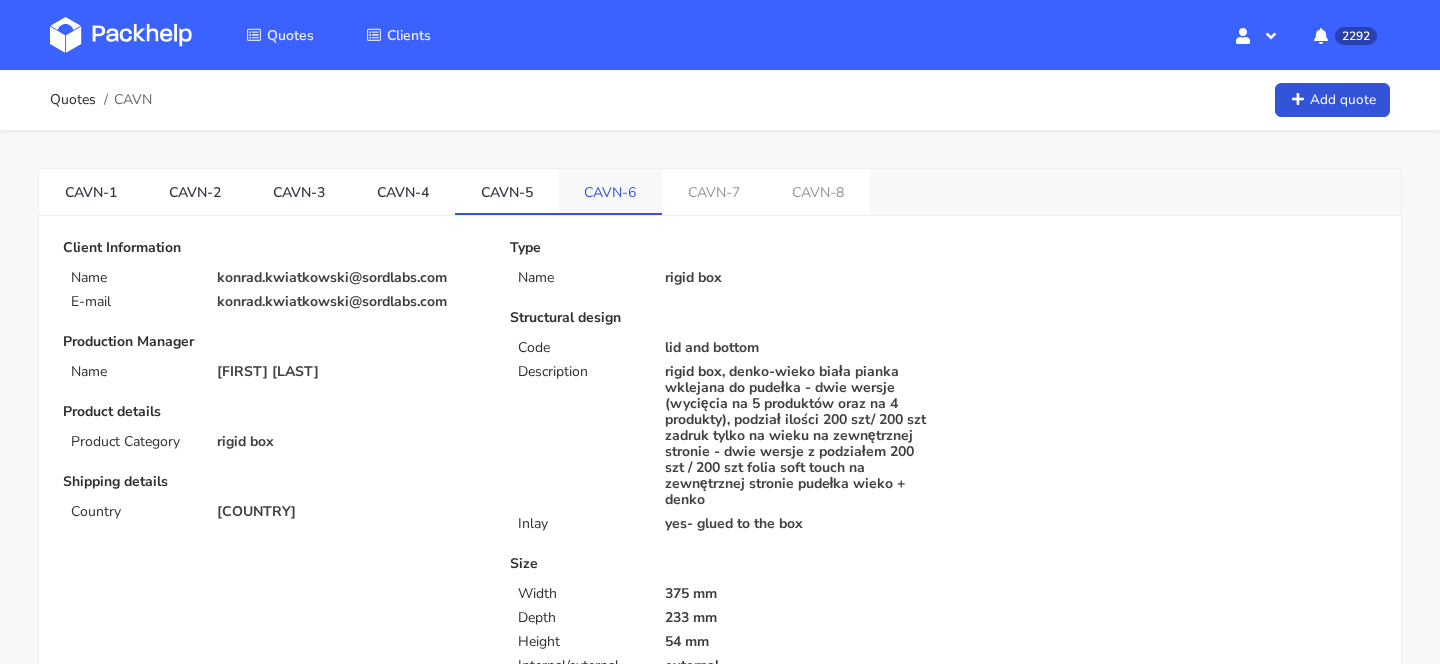 click on "CAVN-6" at bounding box center (611, 191) 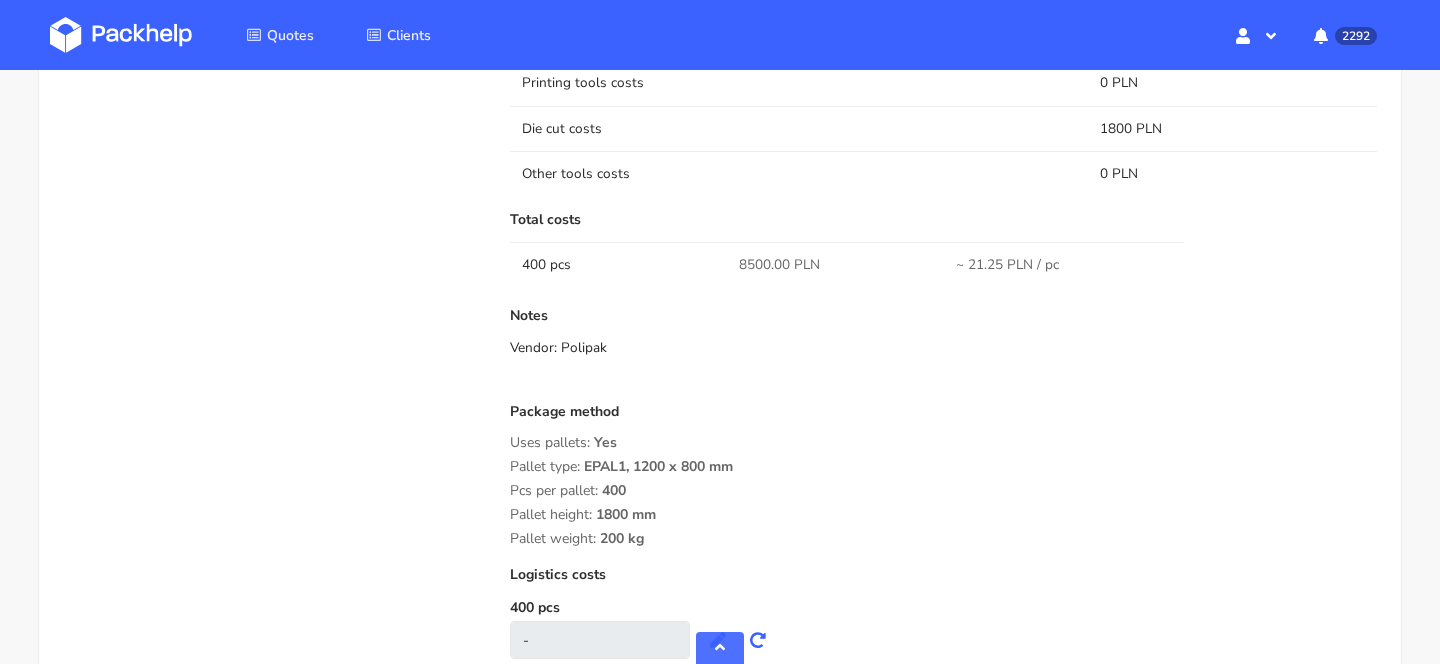 scroll, scrollTop: 1852, scrollLeft: 0, axis: vertical 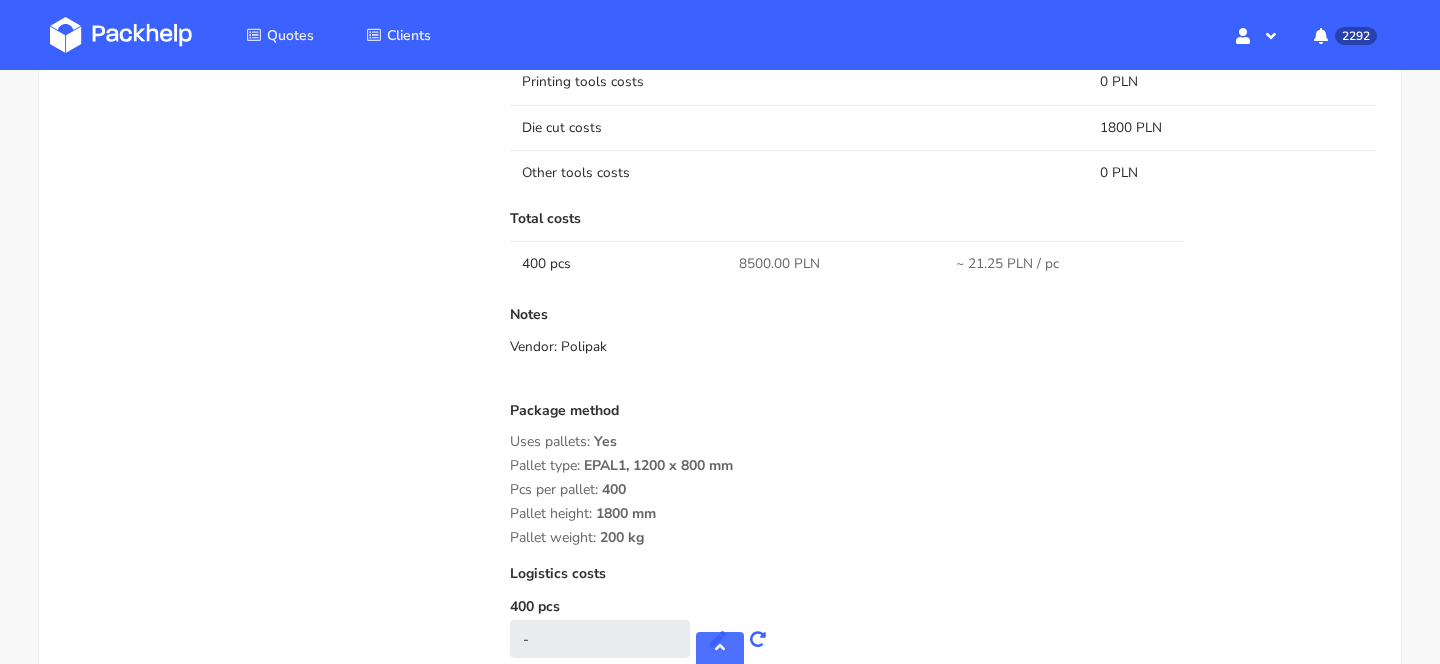 click on "8500.00 PLN" at bounding box center [779, 264] 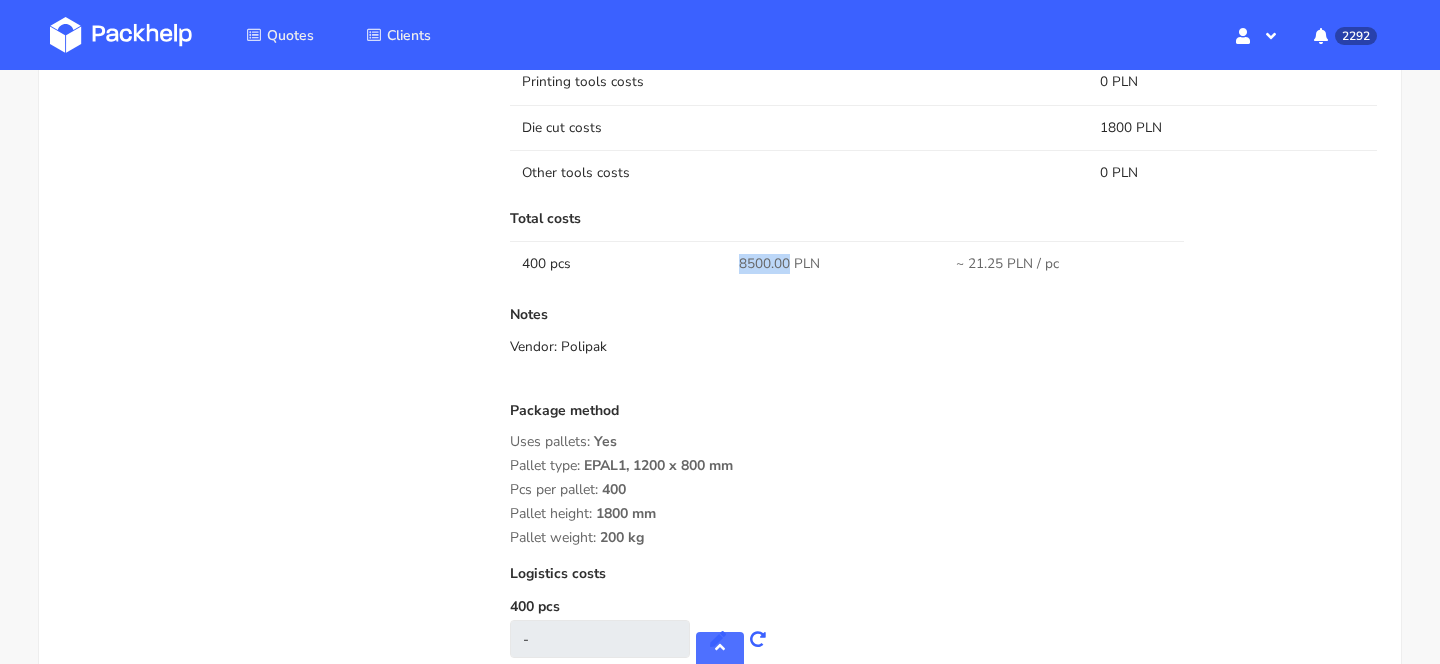 click on "8500.00 PLN" at bounding box center (779, 264) 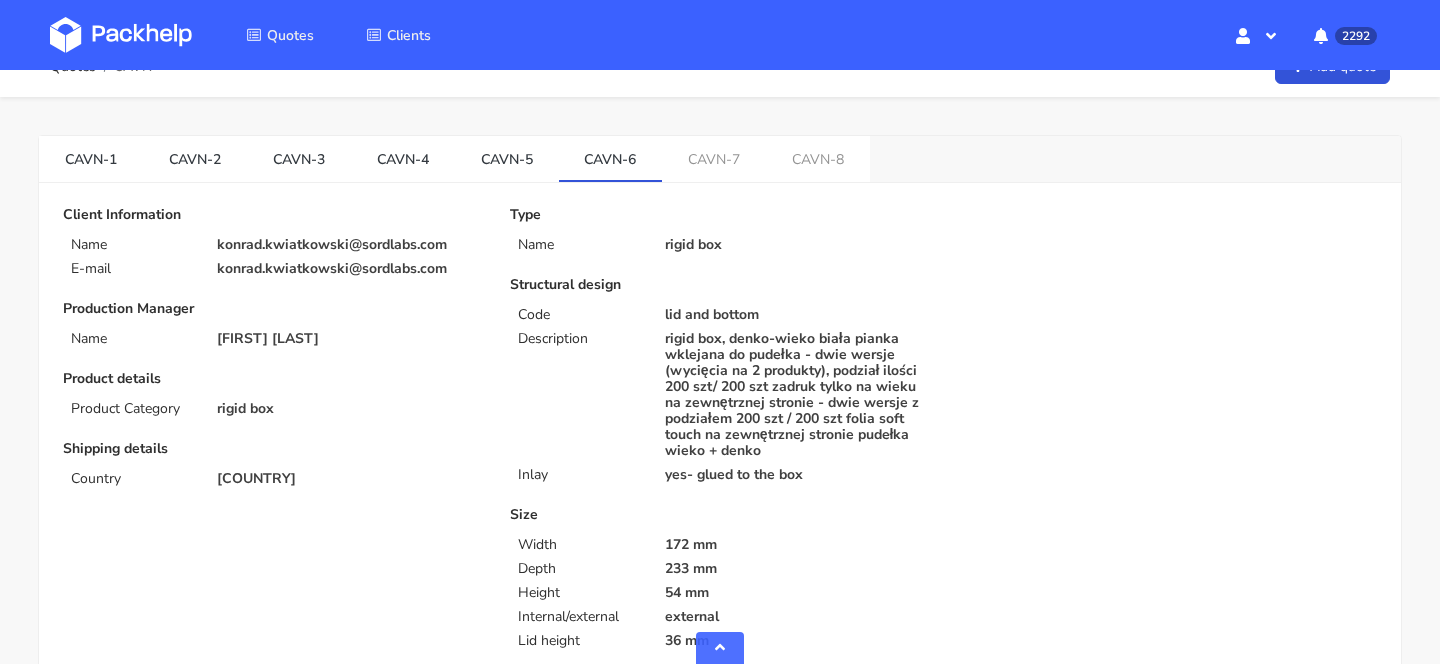 scroll, scrollTop: 0, scrollLeft: 0, axis: both 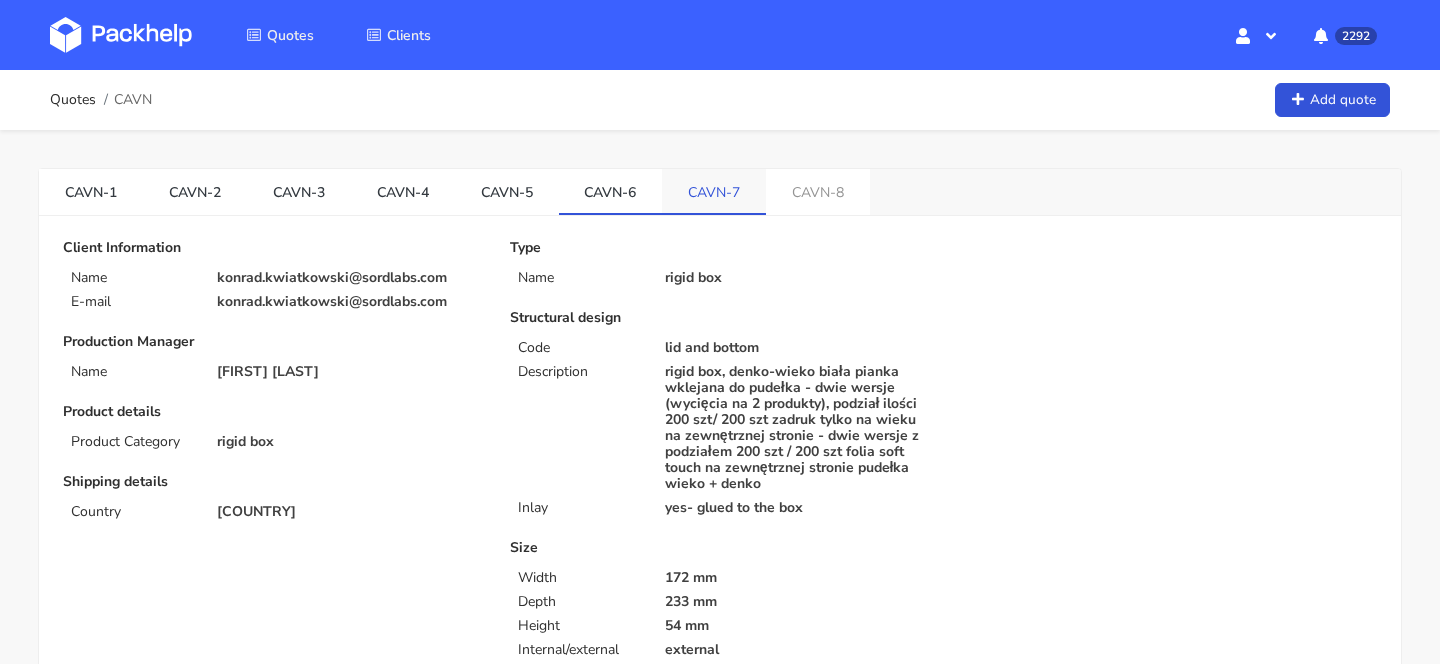 click on "CAVN-7" at bounding box center [714, 191] 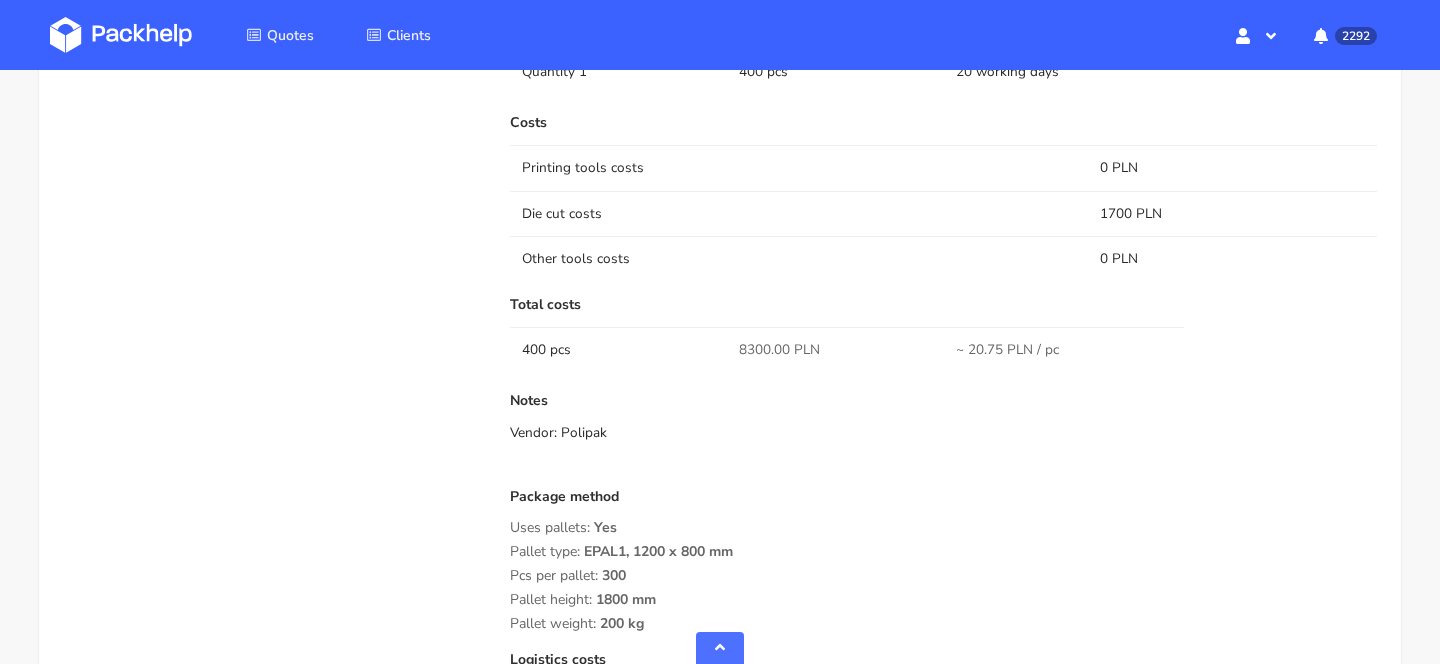 scroll, scrollTop: 1818, scrollLeft: 0, axis: vertical 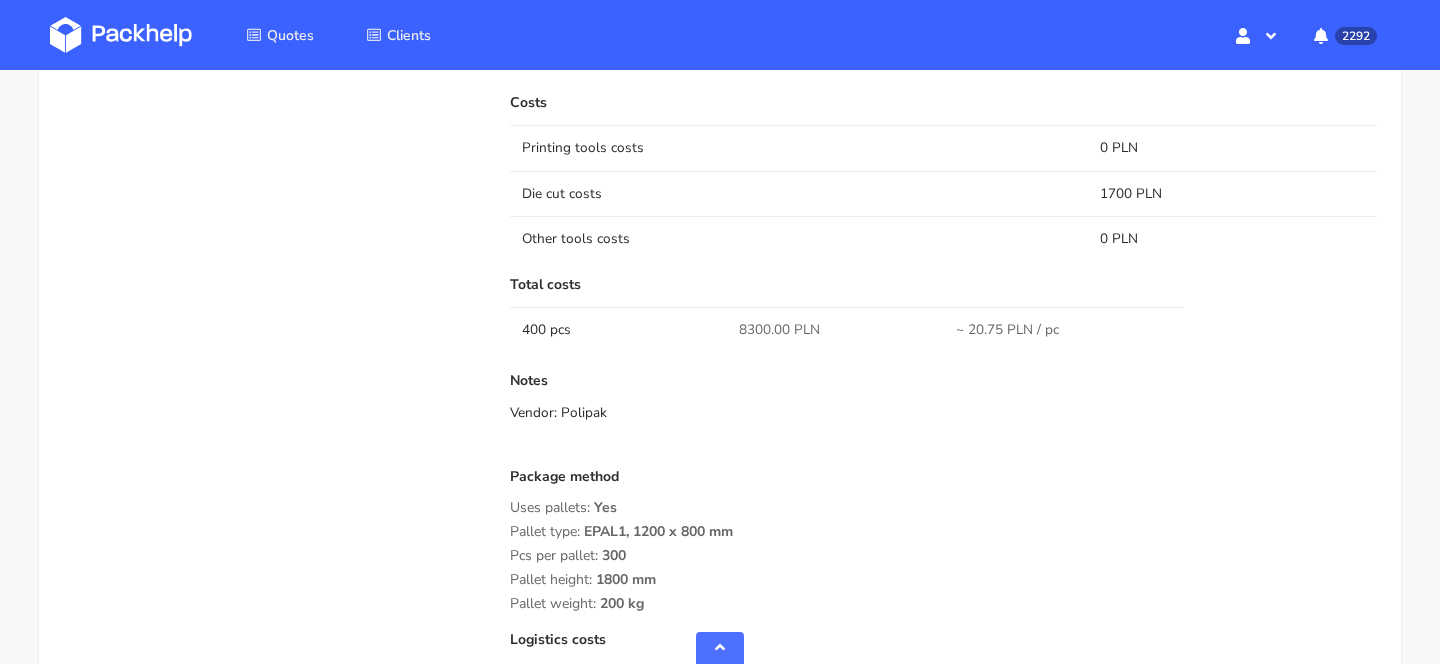 click on "8300.00 PLN" at bounding box center [779, 330] 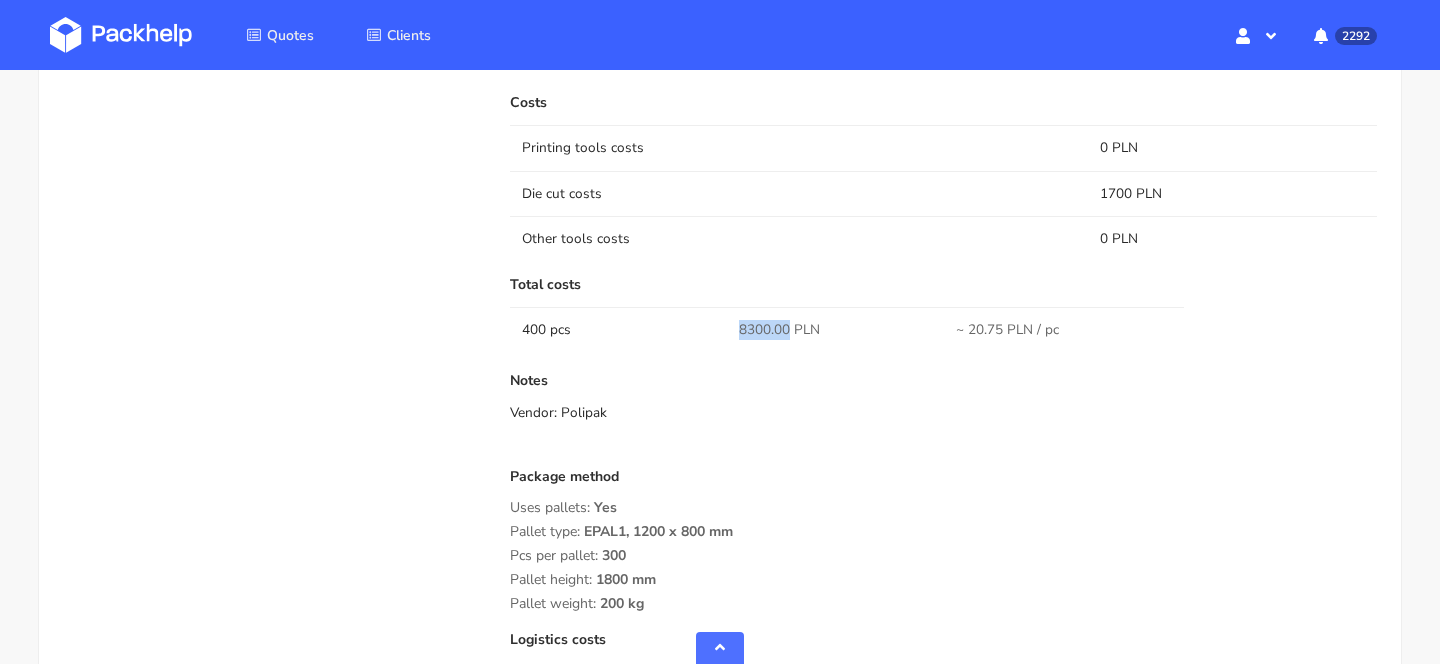 click on "8300.00 PLN" at bounding box center (779, 330) 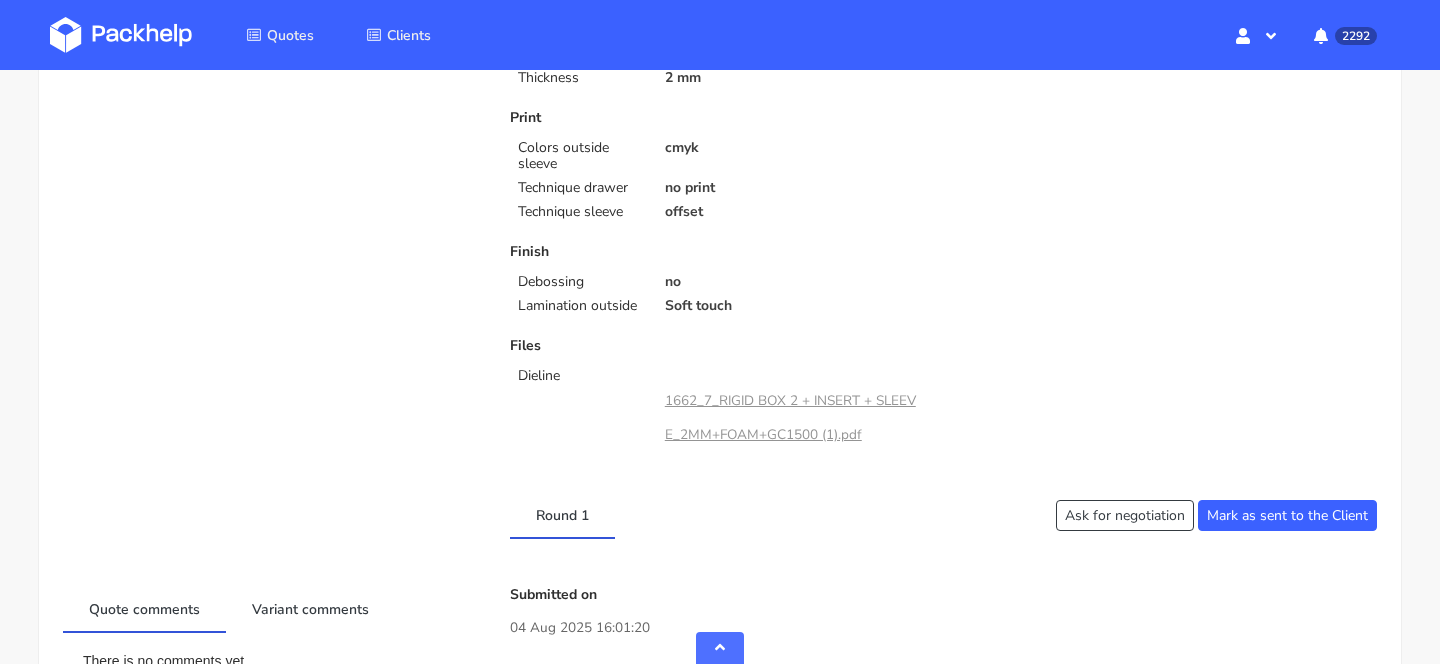 scroll, scrollTop: 0, scrollLeft: 0, axis: both 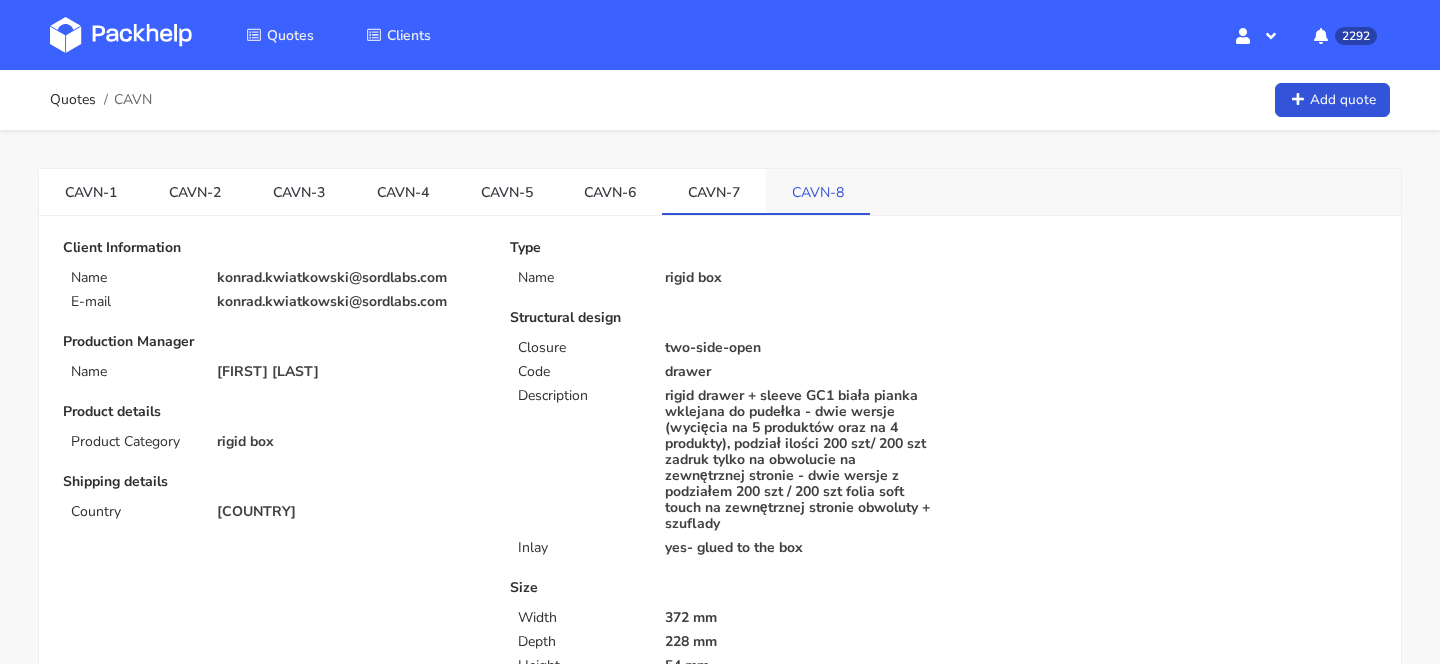 click on "CAVN-8" at bounding box center [818, 191] 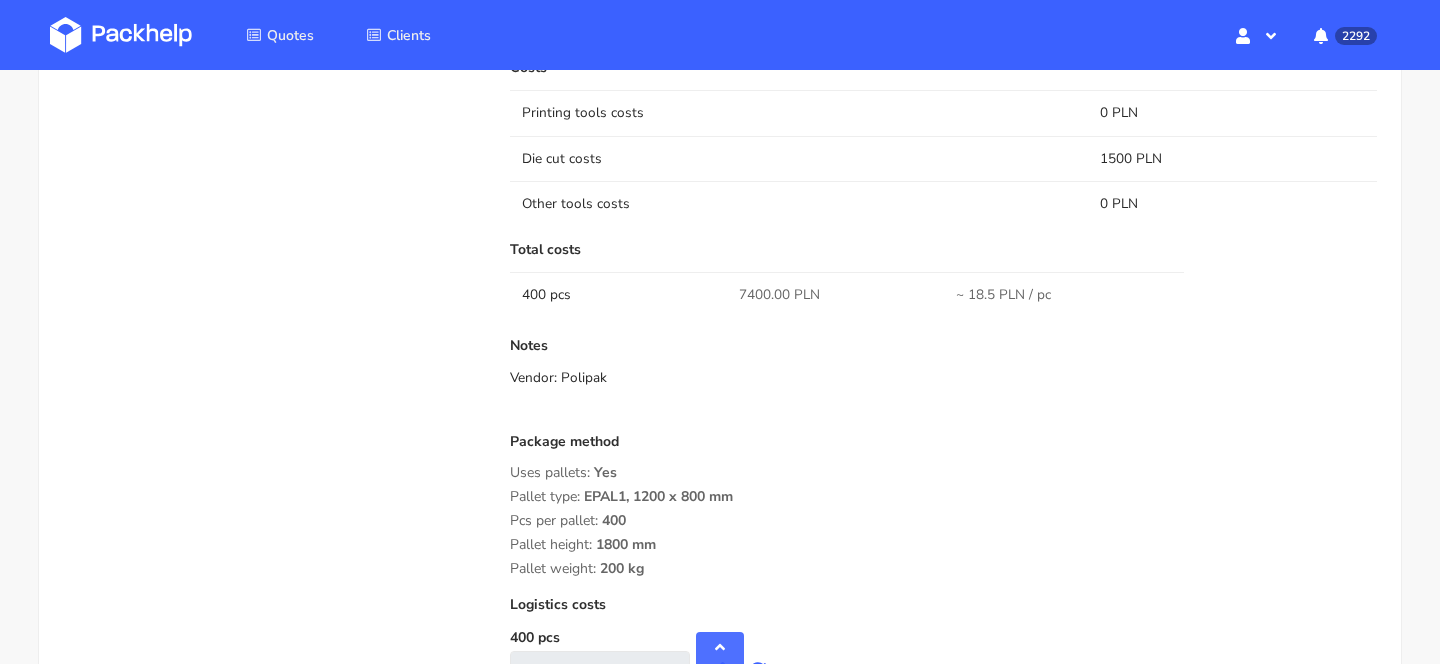 scroll, scrollTop: 1787, scrollLeft: 0, axis: vertical 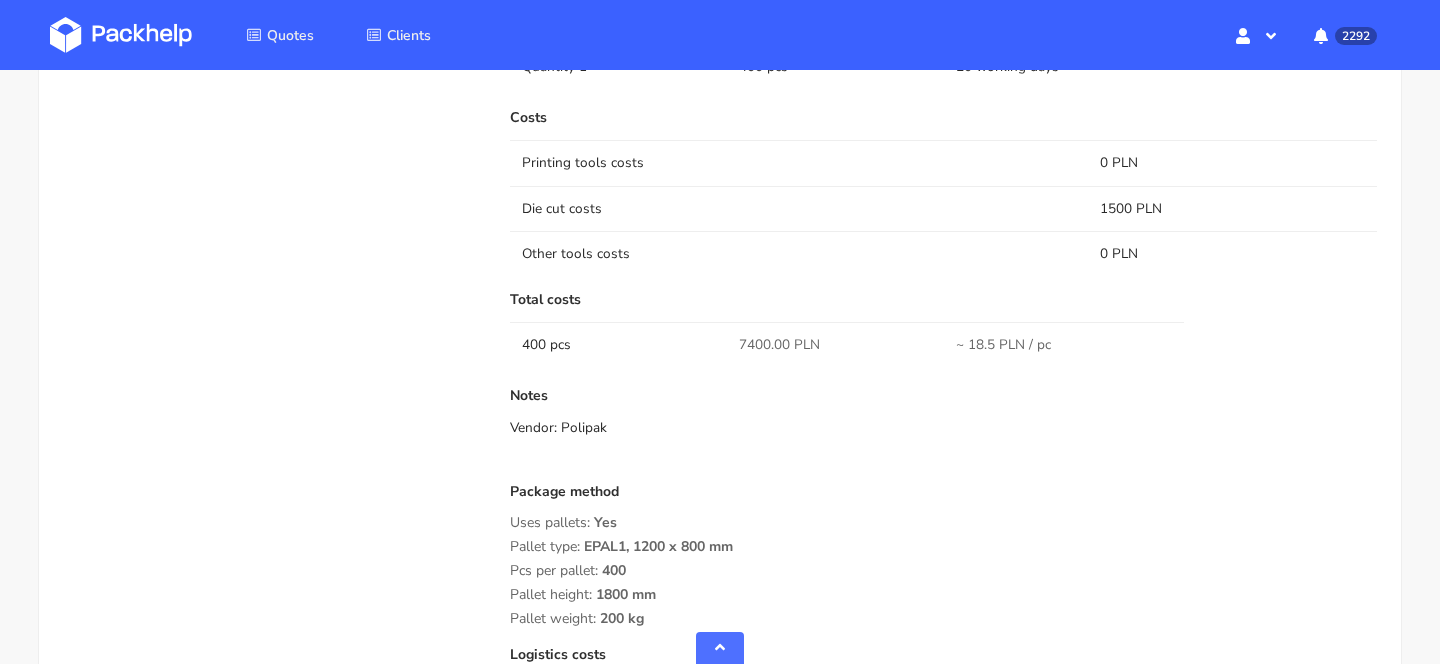 click on "7400.00 PLN" at bounding box center (779, 345) 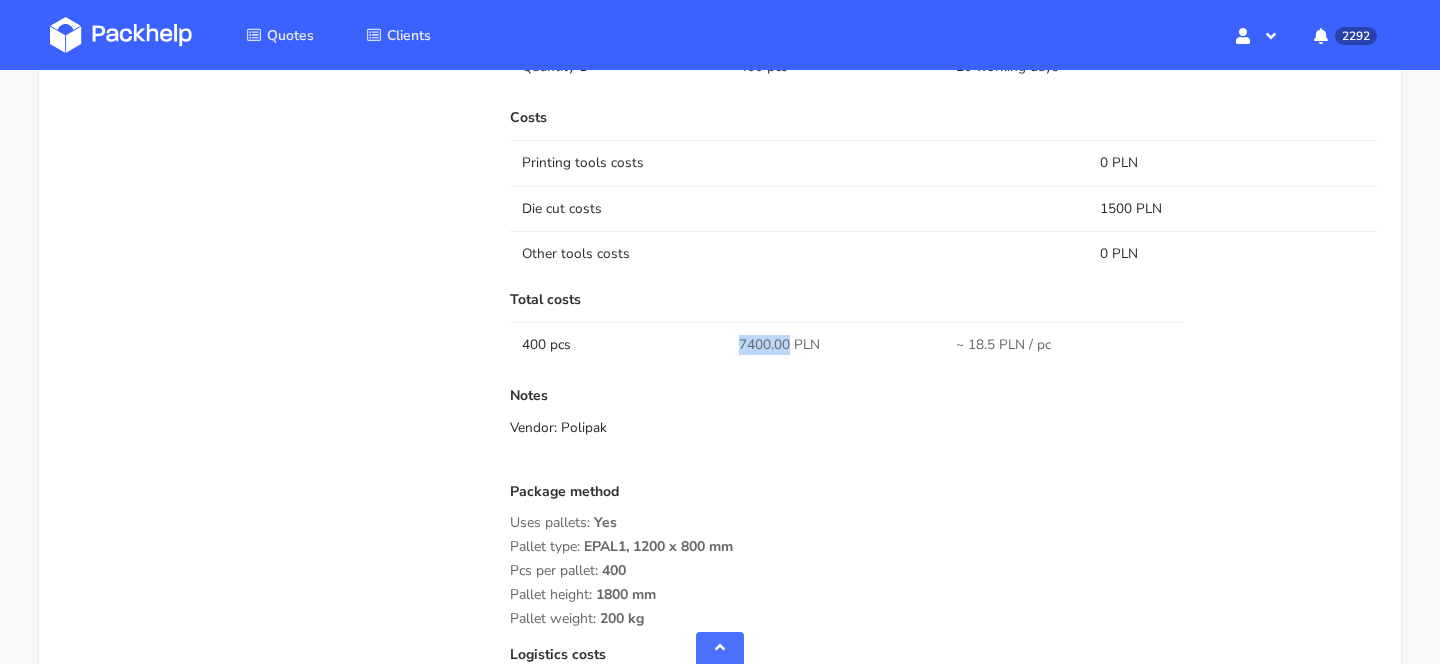 click on "7400.00 PLN" at bounding box center [779, 345] 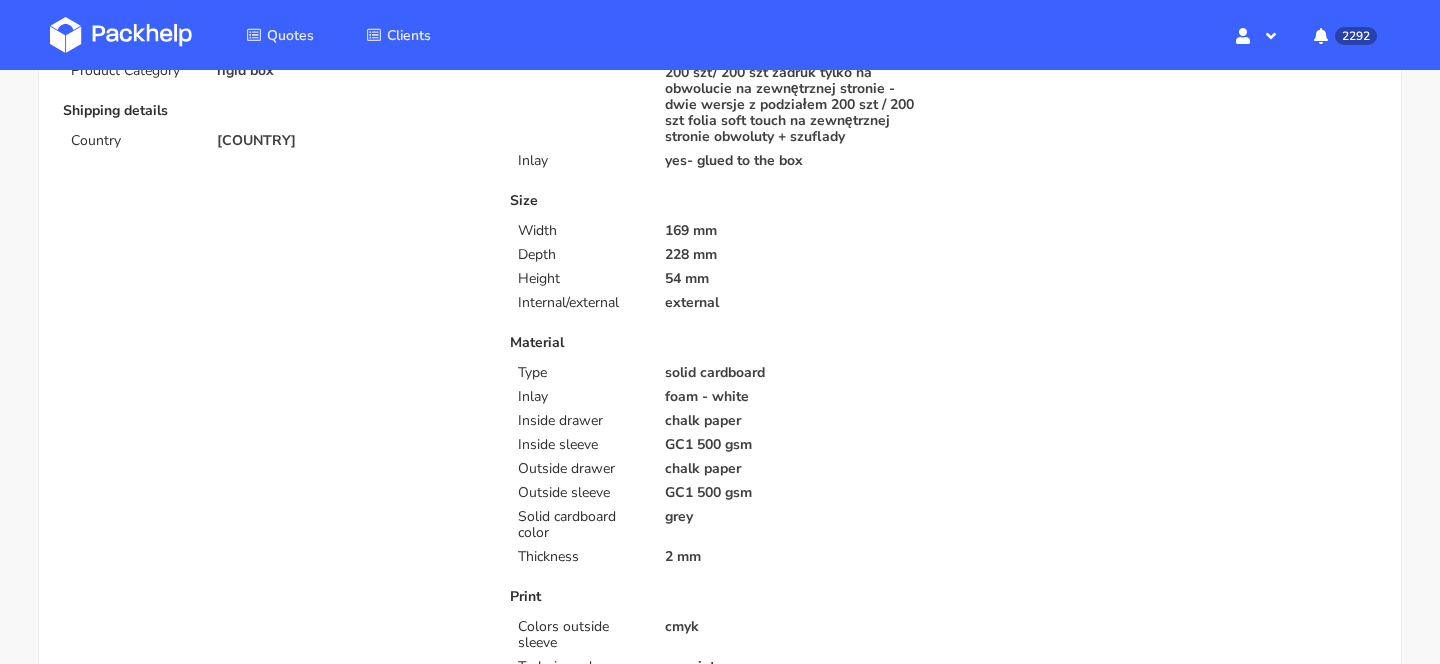 scroll, scrollTop: 0, scrollLeft: 0, axis: both 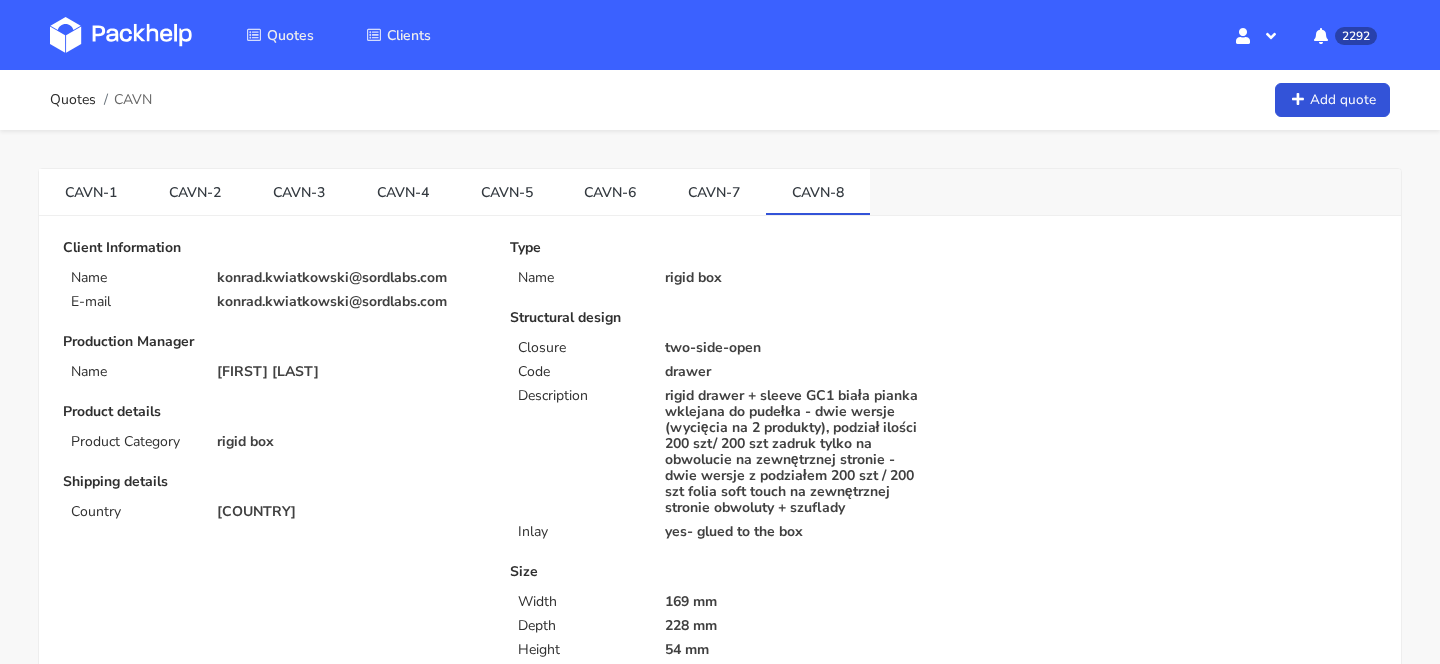 click on "drawer" at bounding box center (797, 372) 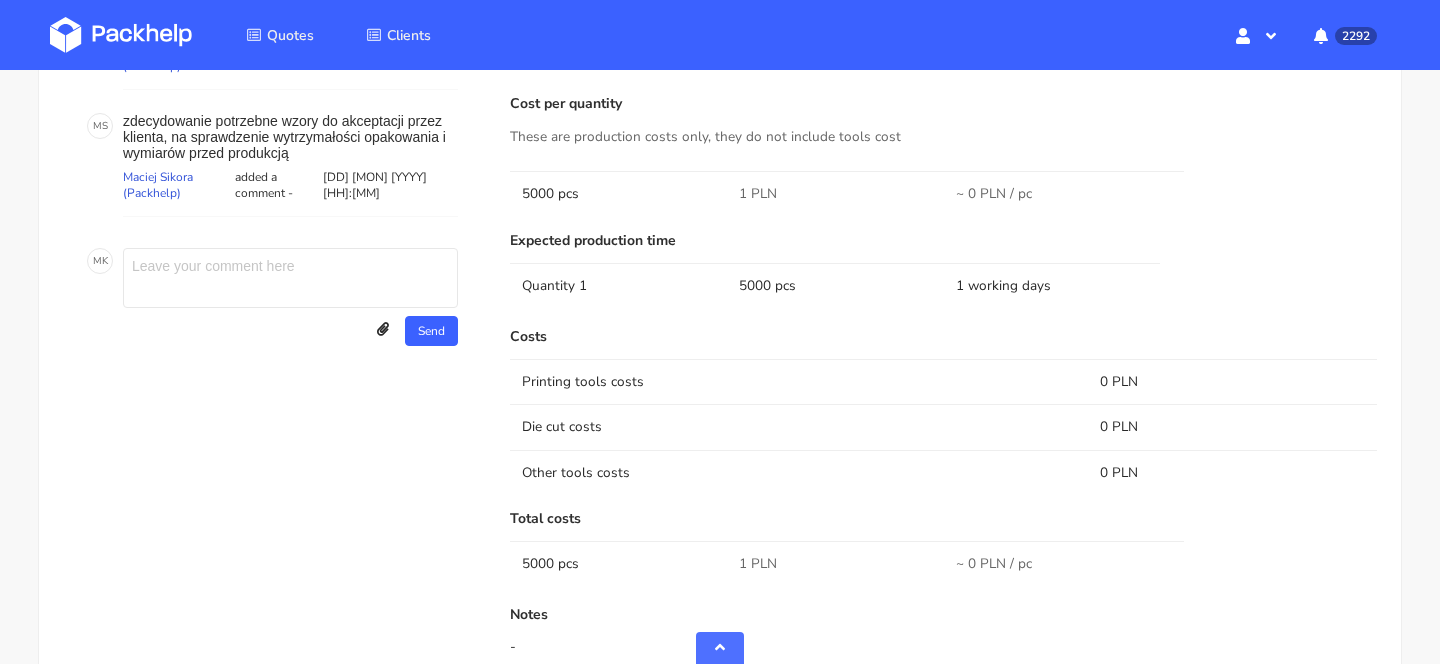 scroll, scrollTop: 0, scrollLeft: 0, axis: both 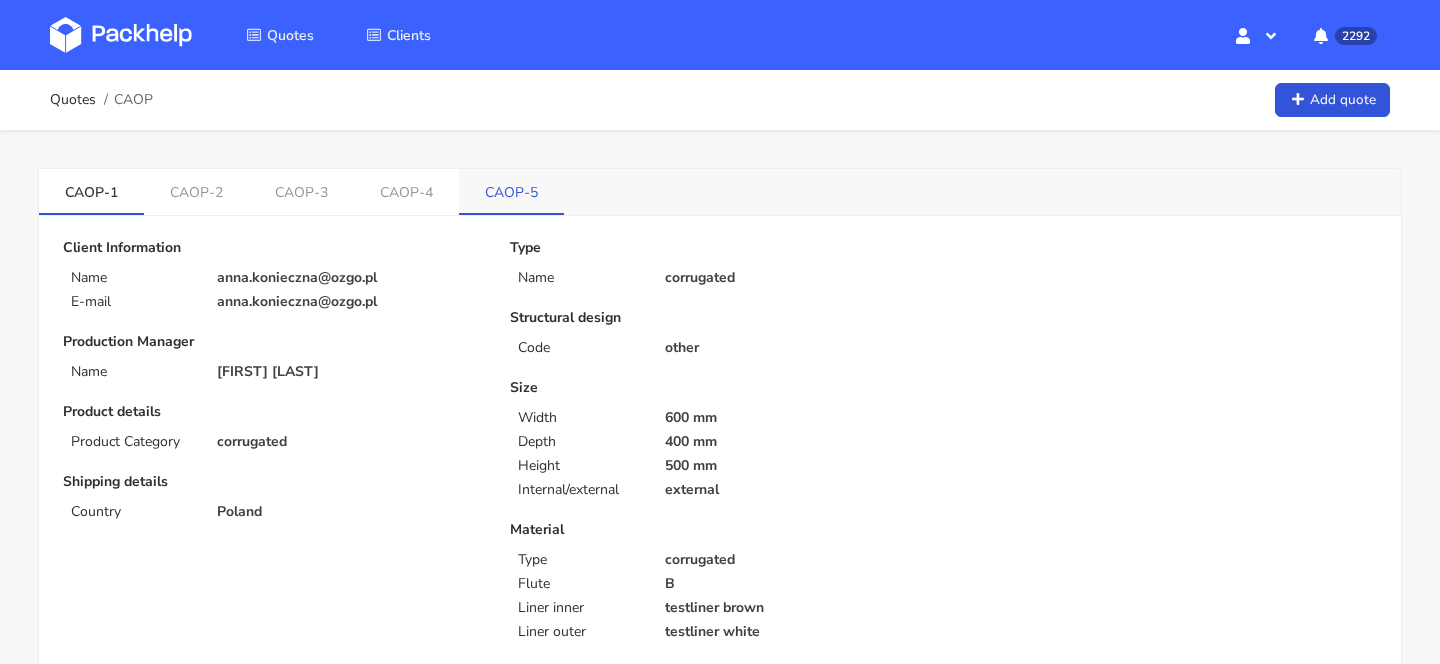 click on "CAOP-5" at bounding box center (511, 191) 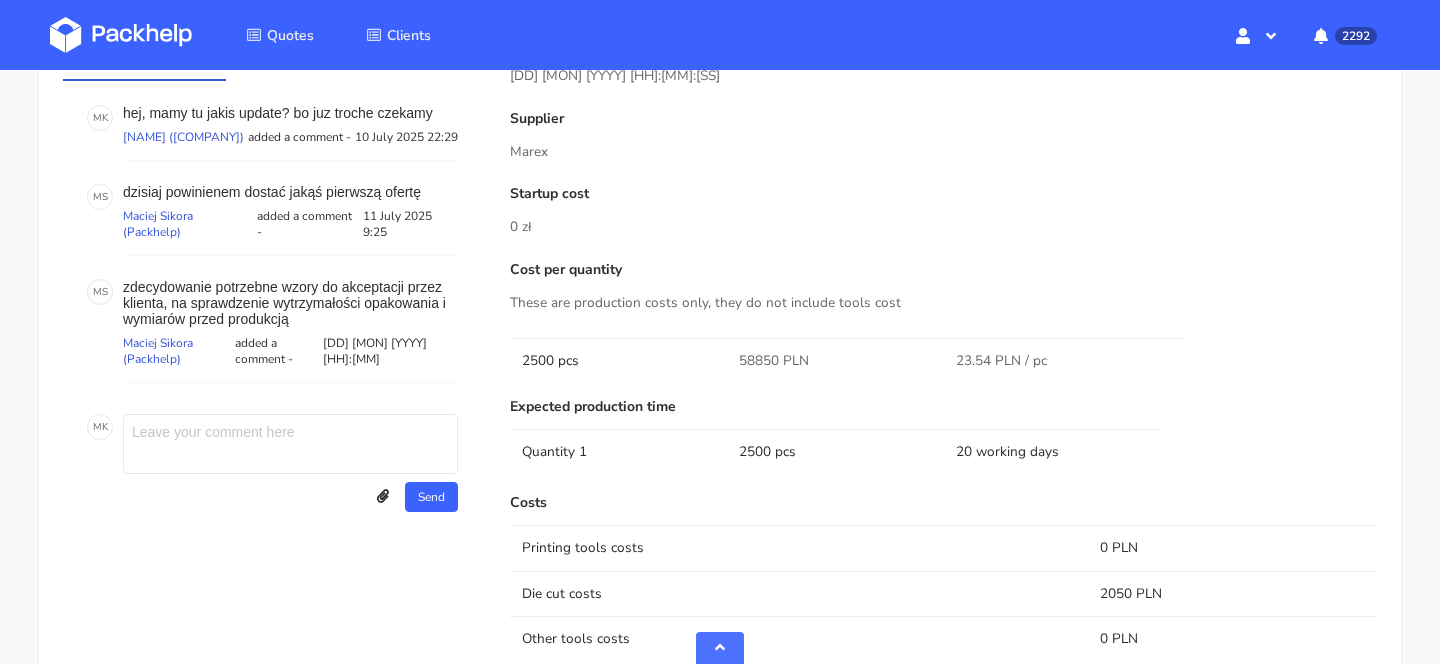 scroll, scrollTop: 1265, scrollLeft: 0, axis: vertical 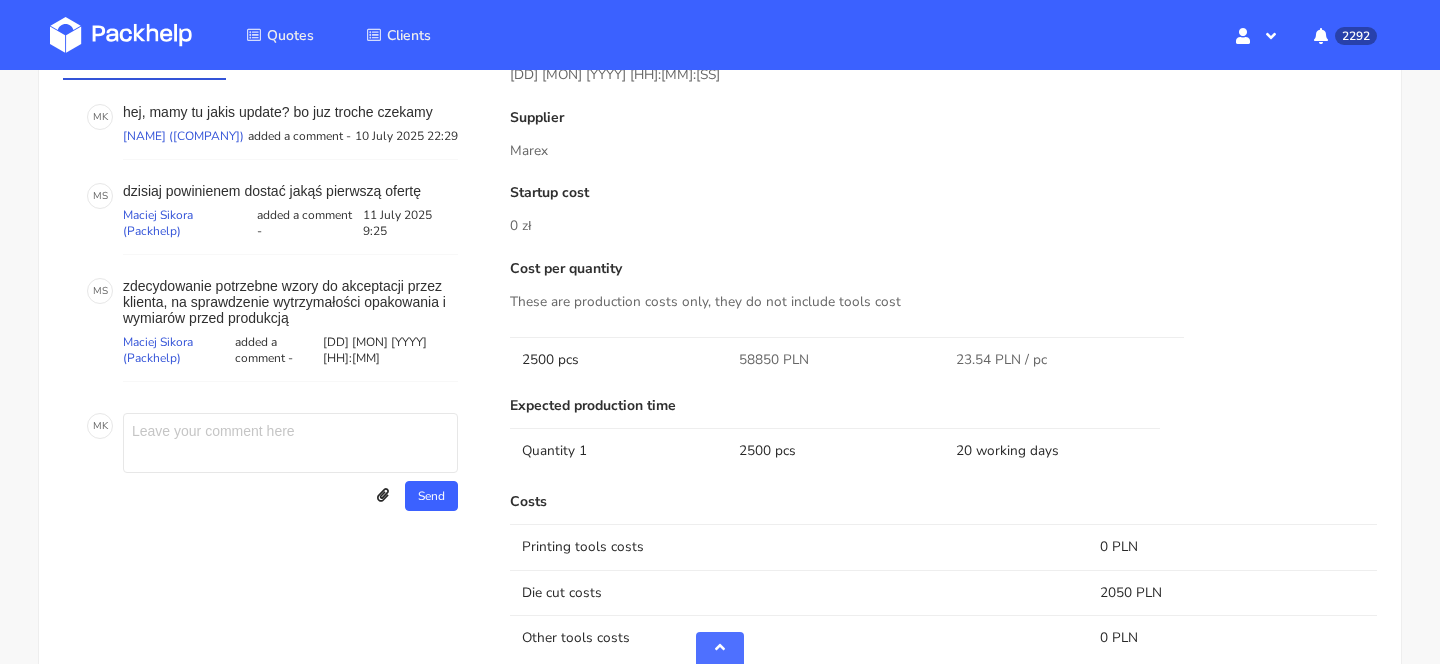 click at bounding box center (290, 443) 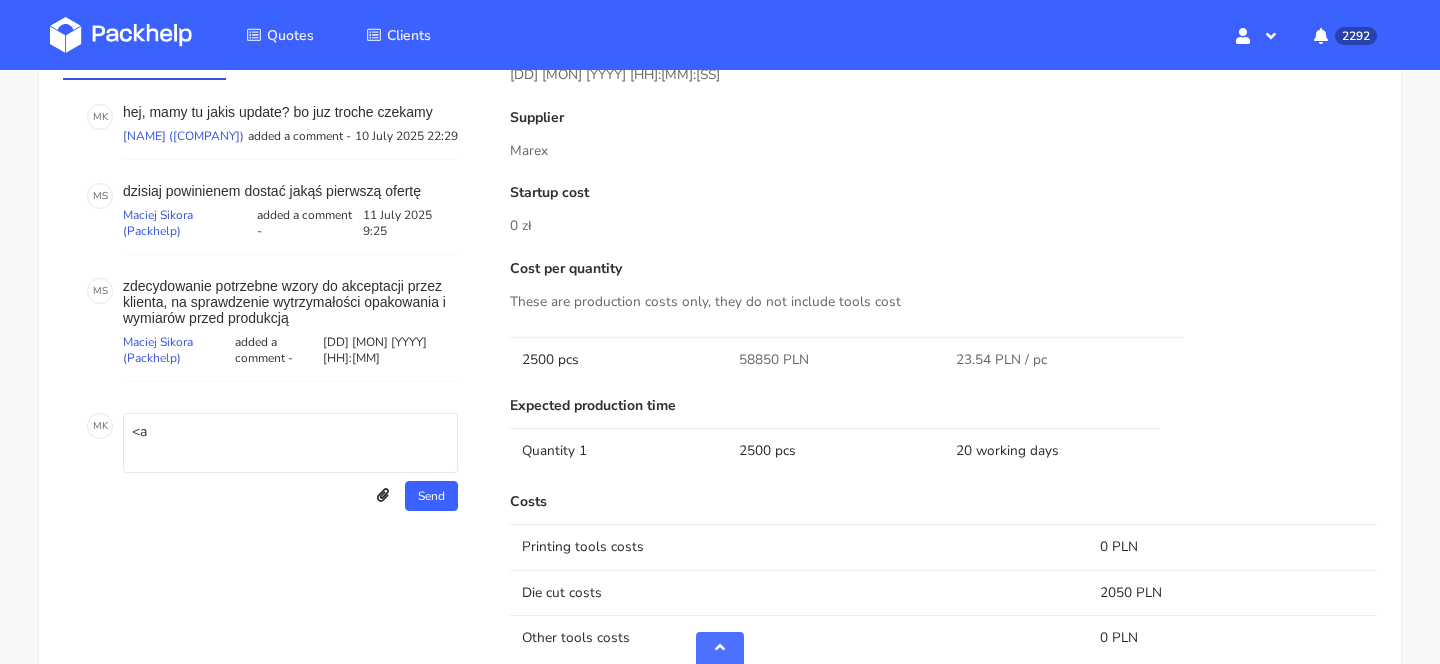 type on "<" 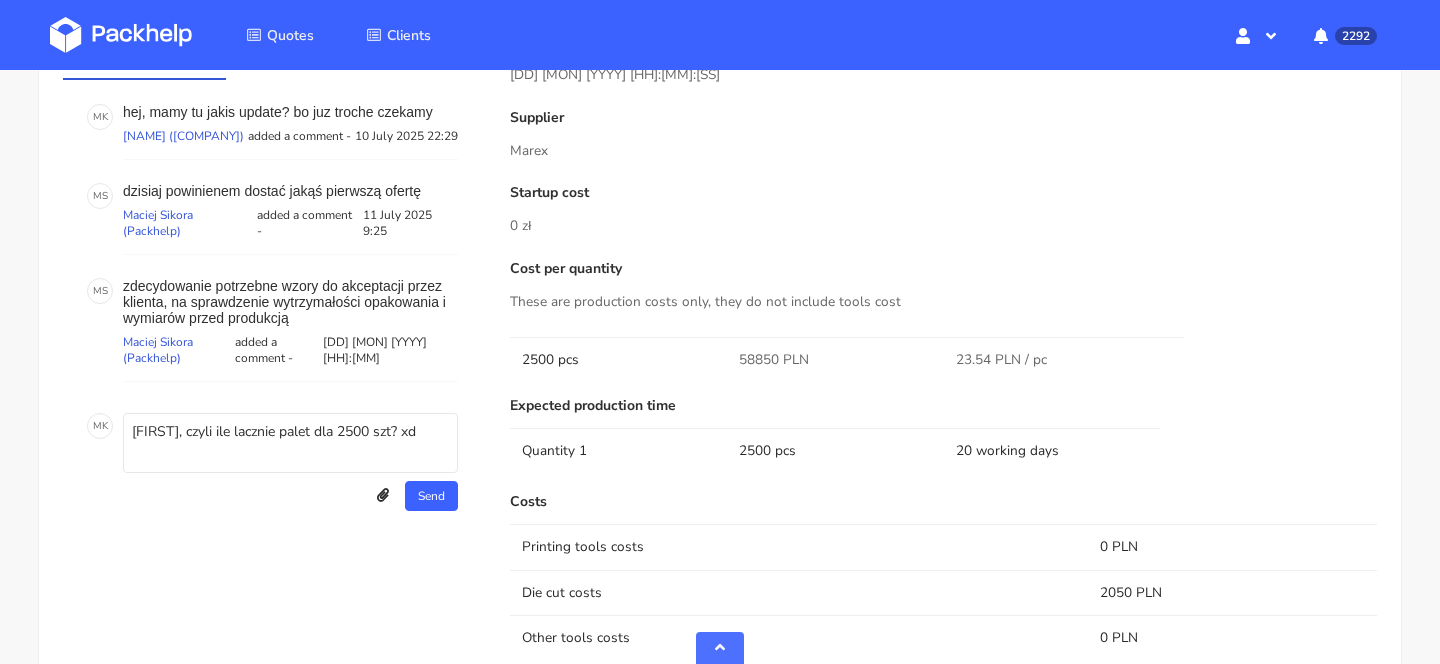 type on "Maciek, czyli ile lacznie palet dla 2500 szt? xd" 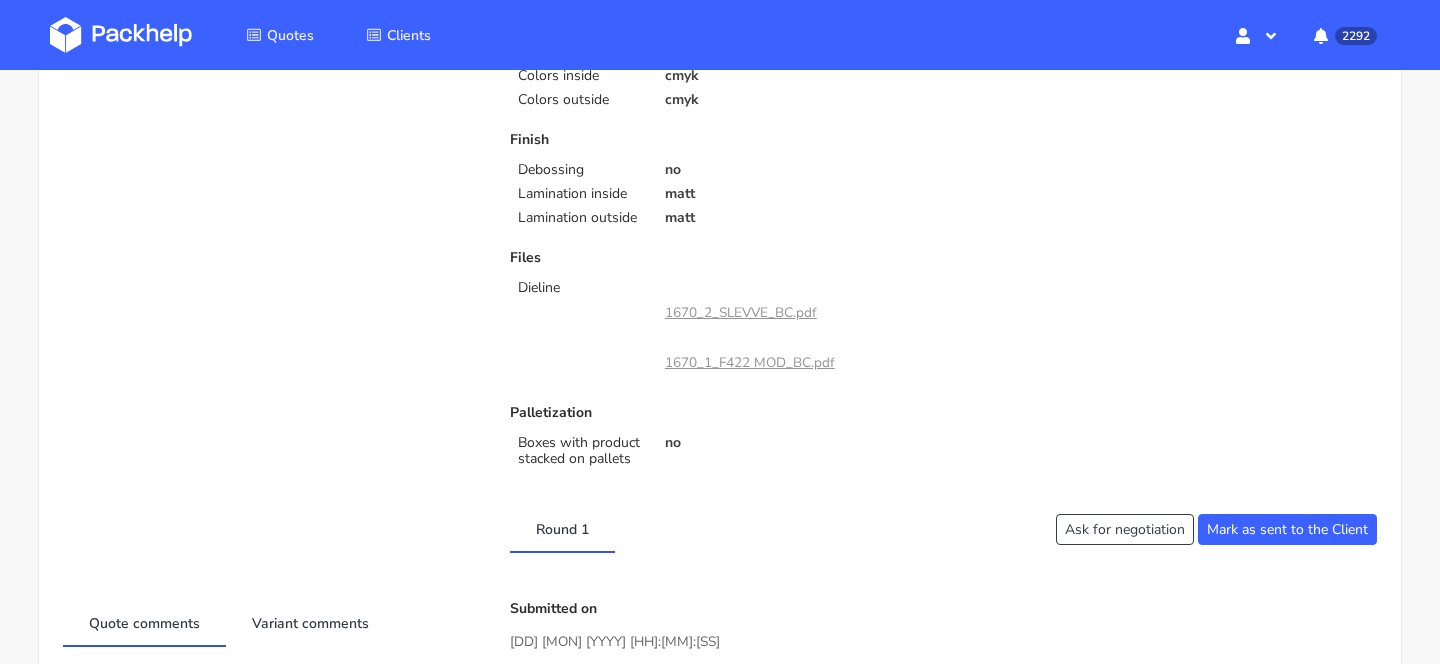 scroll, scrollTop: 0, scrollLeft: 0, axis: both 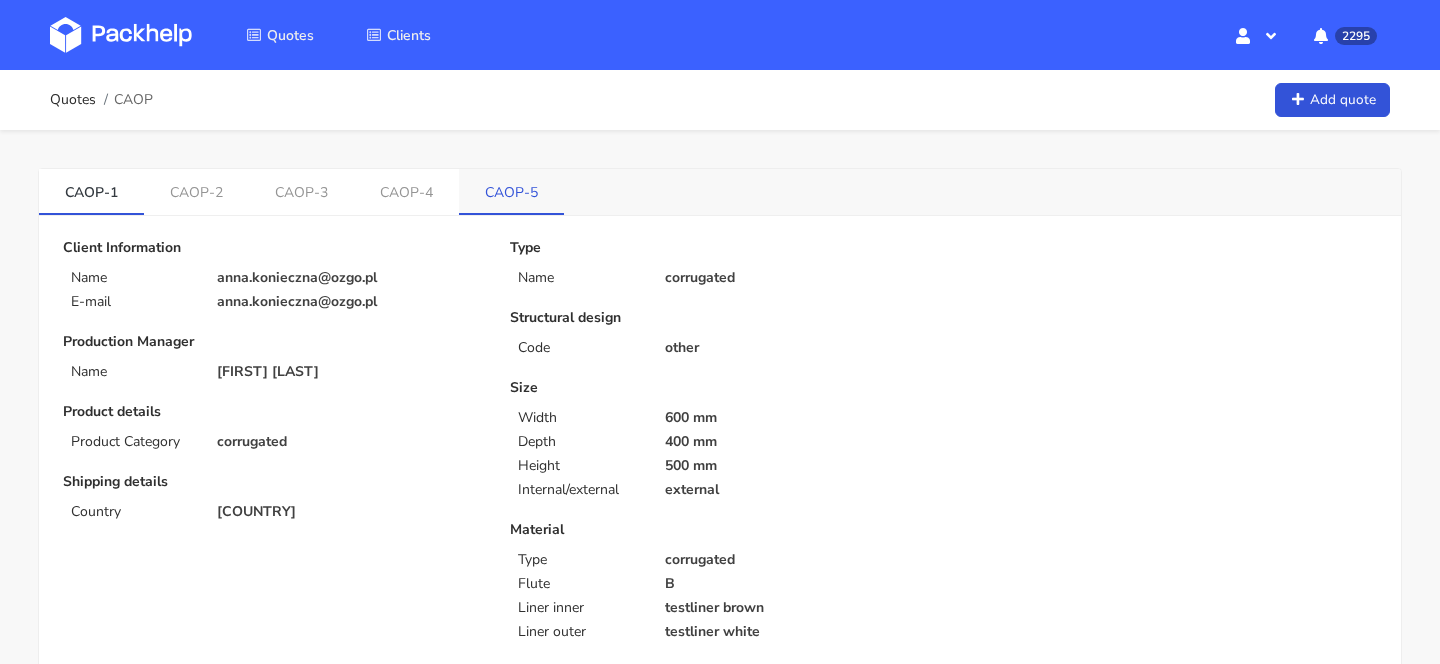 click on "CAOP-5" at bounding box center (511, 191) 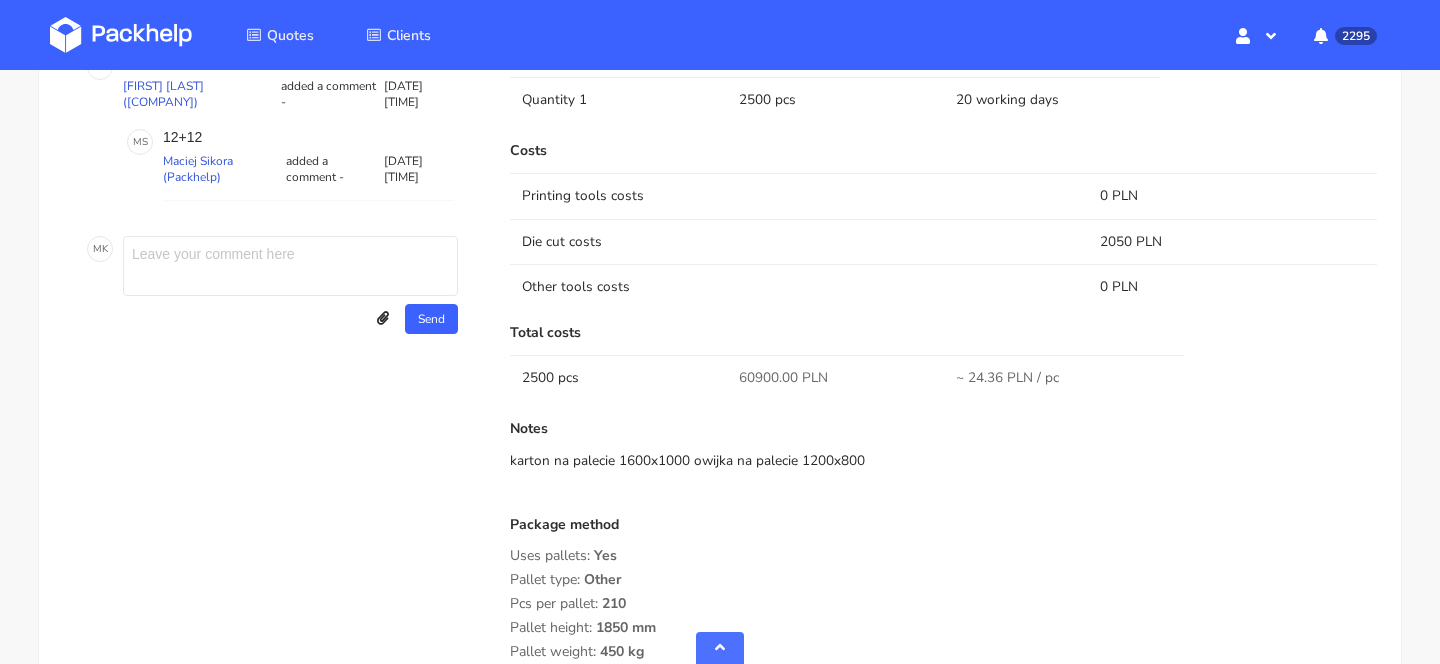 scroll, scrollTop: 1622, scrollLeft: 0, axis: vertical 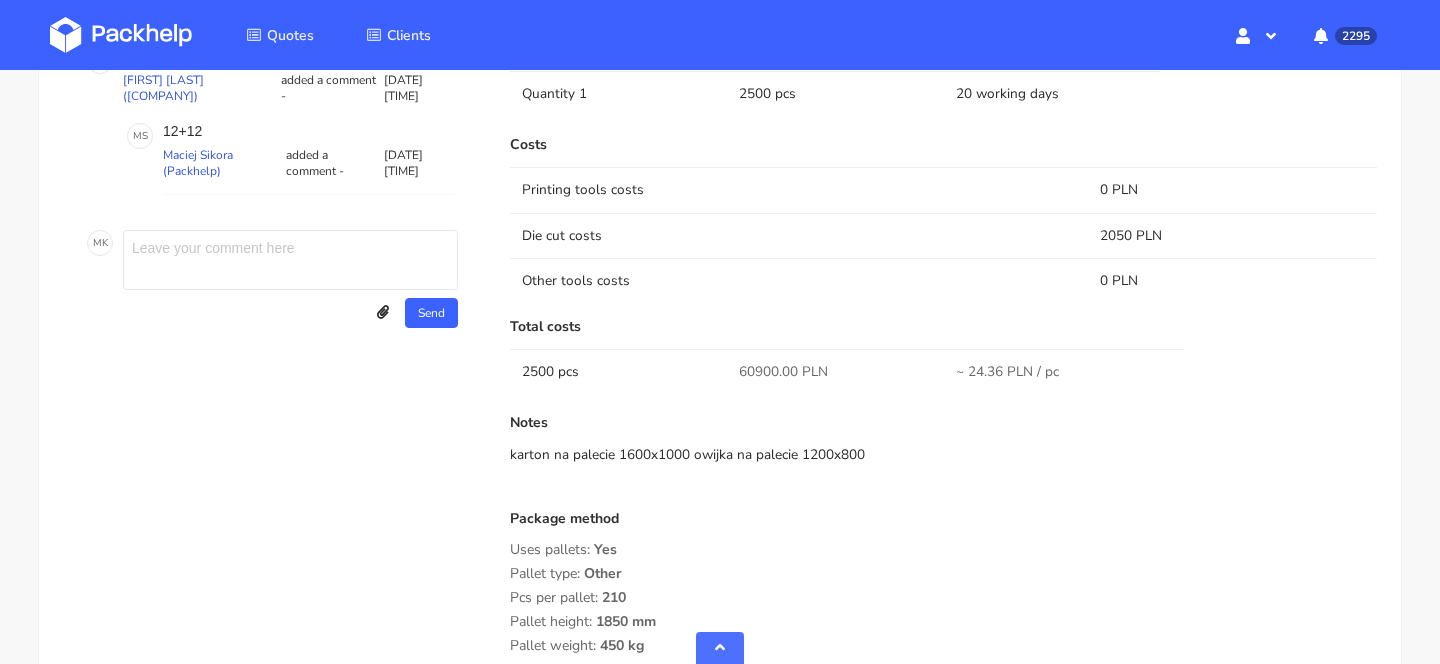 click on "60900.00 PLN" at bounding box center [783, 372] 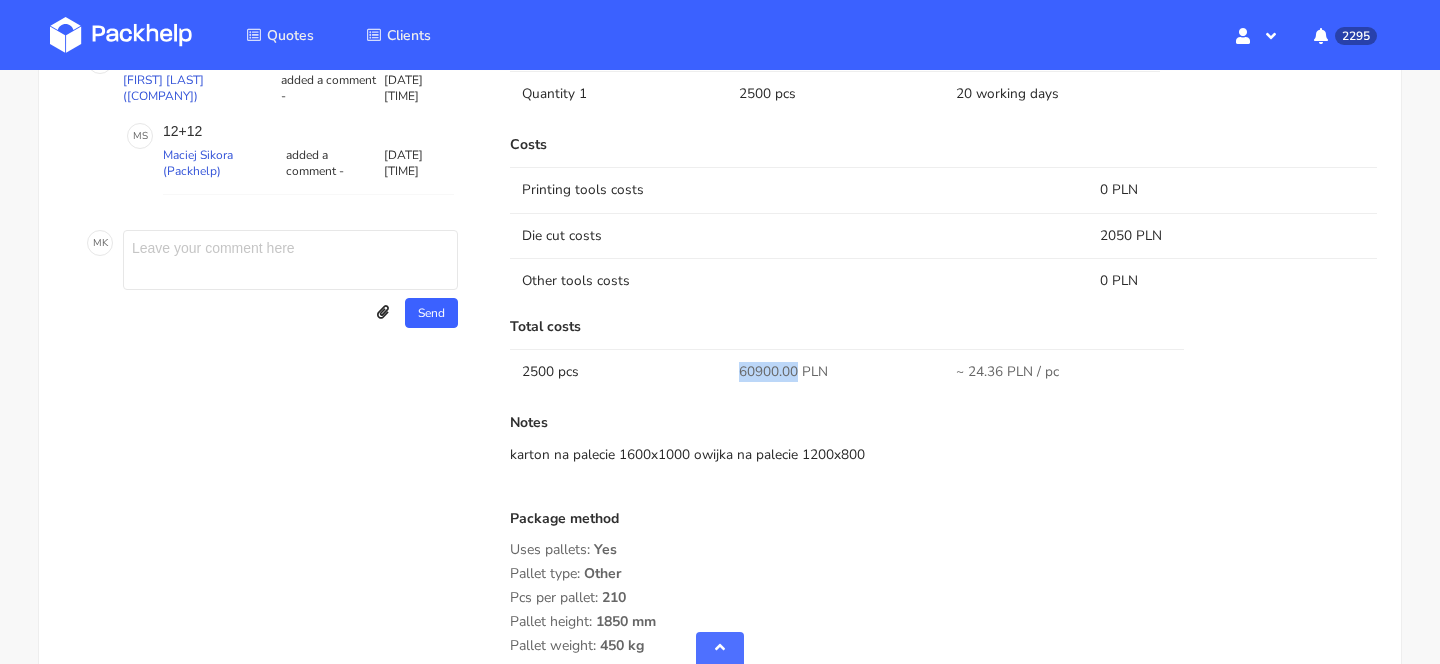 click on "60900.00 PLN" at bounding box center (783, 372) 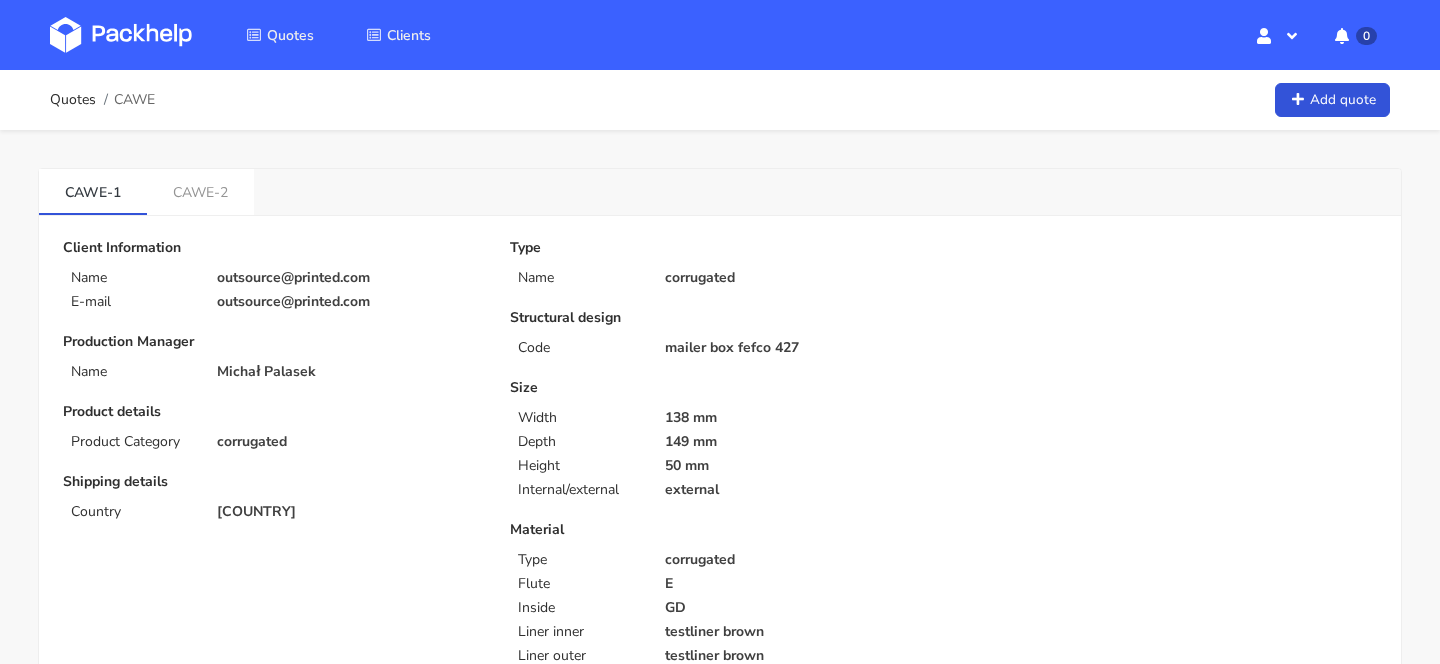 scroll, scrollTop: 0, scrollLeft: 0, axis: both 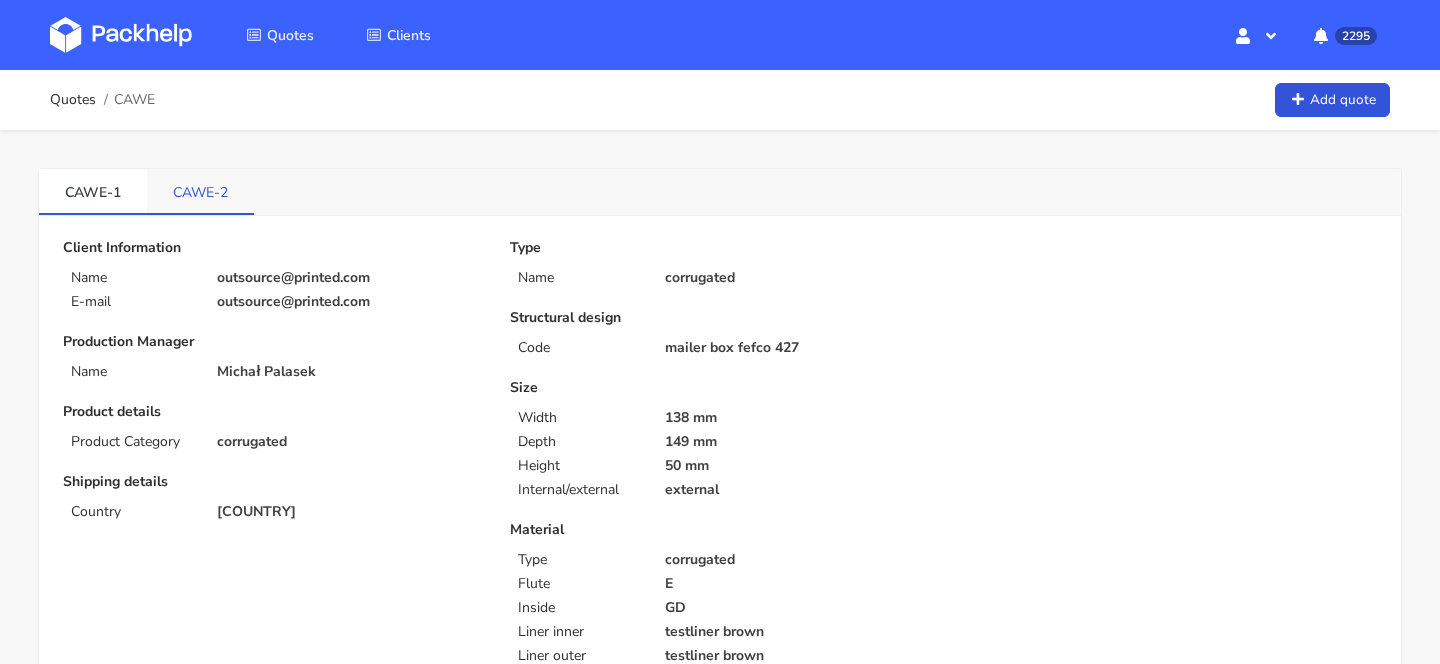 click on "CAWE-2" at bounding box center (200, 191) 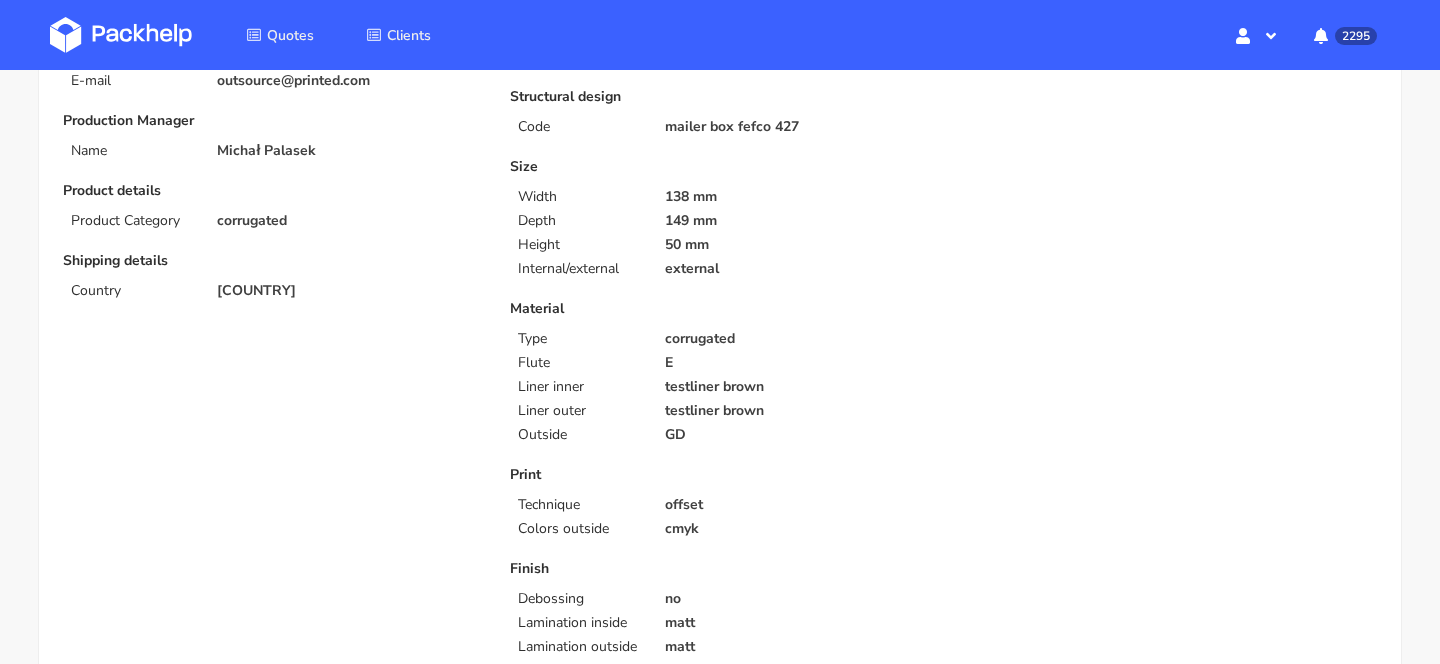 scroll, scrollTop: 0, scrollLeft: 0, axis: both 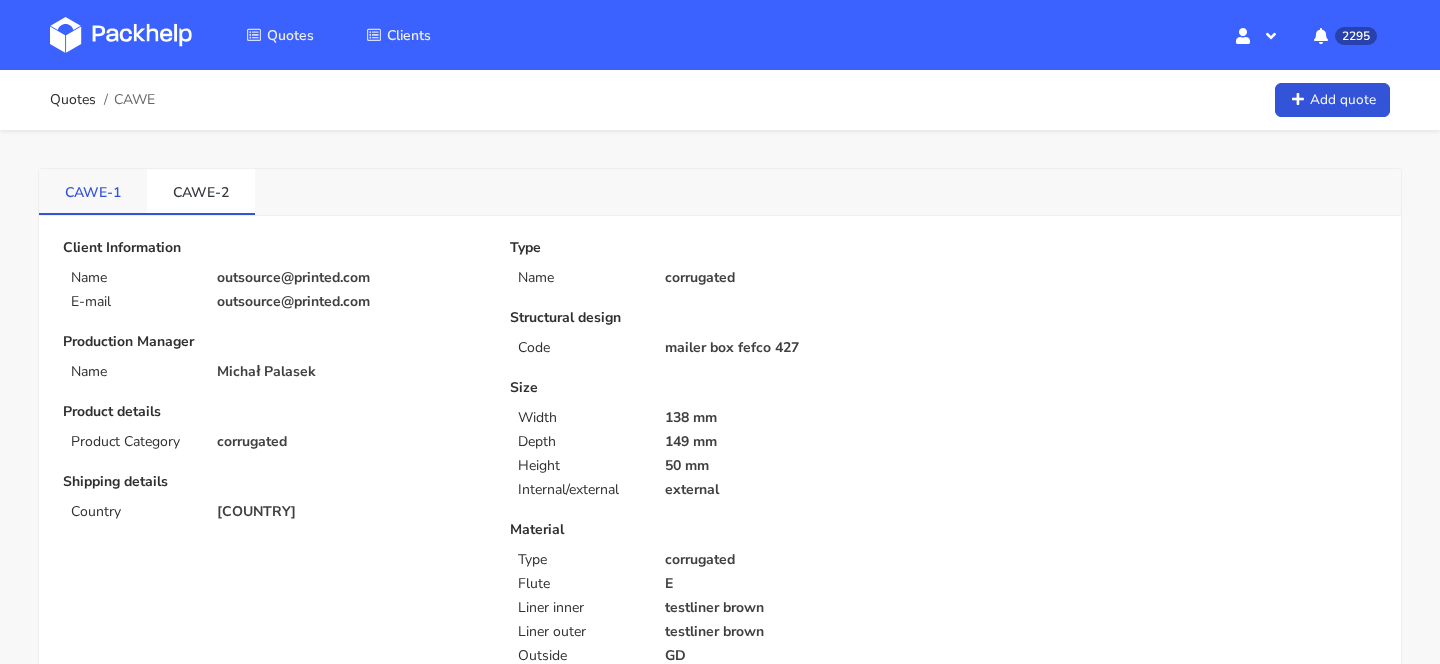 click on "CAWE-1" at bounding box center (93, 191) 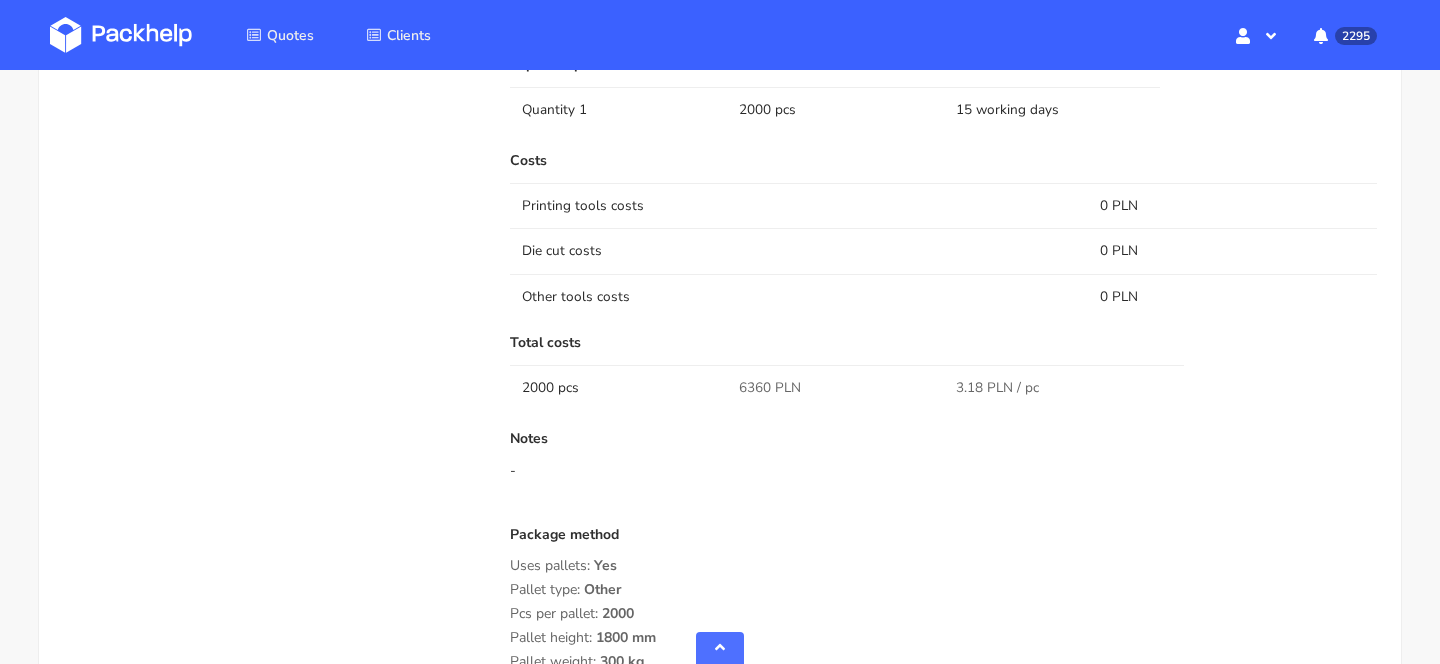 scroll, scrollTop: 0, scrollLeft: 0, axis: both 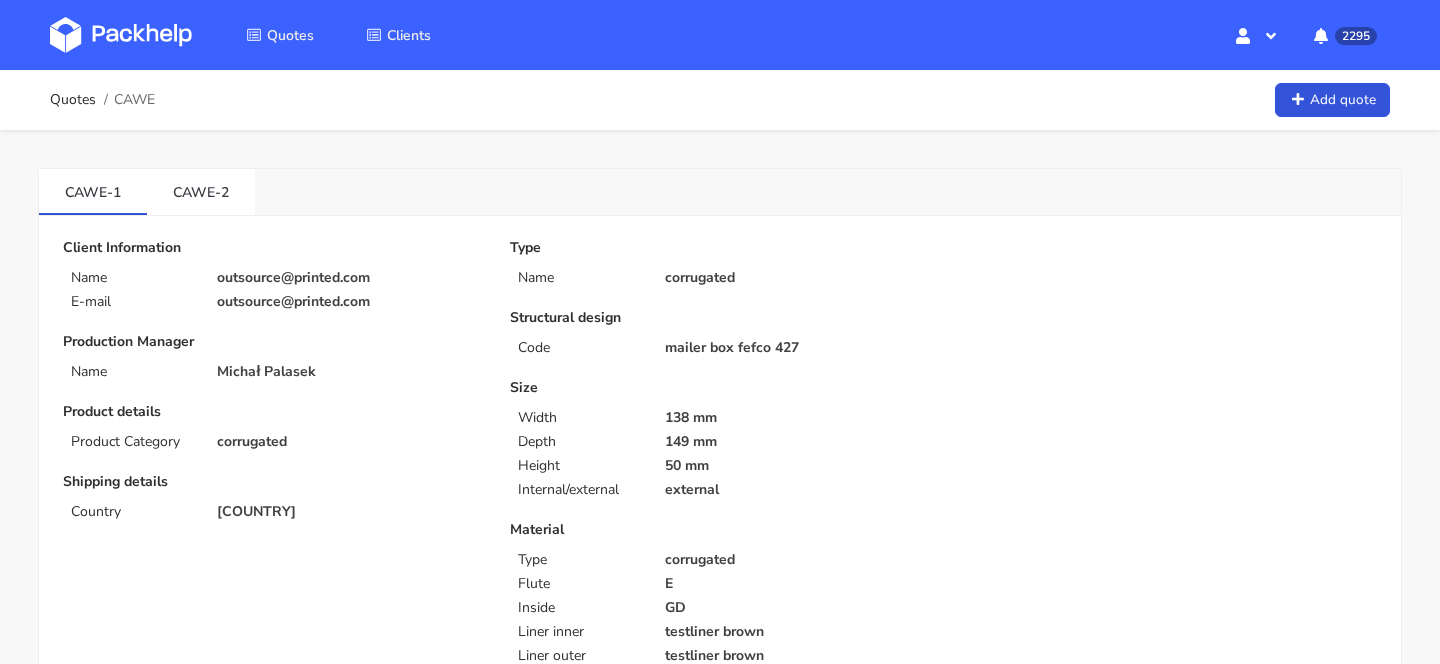 click on "Type
Name   corrugated
Structural design
Code   mailer box fefco 427
Size
Width   138 mm   Depth   149 mm   Height   50 mm   Internal/external   external
Material
Type   corrugated   Flute   E   Inside   GD   Liner inner   testliner brown   Liner outer   testliner brown   Outside   GD
Print
Technique   offset   Colors inside     cmyk Colors outside     cmyk
Finish
Debossing   no   Lamination inside   matt   Lamination outside   matt
Comment
Comment   2000 sztuk - 2 grafiki
Podział 2x1000 sztuk
Palletization
Boxes with product stacked on pallets   no" at bounding box center (719, 672) 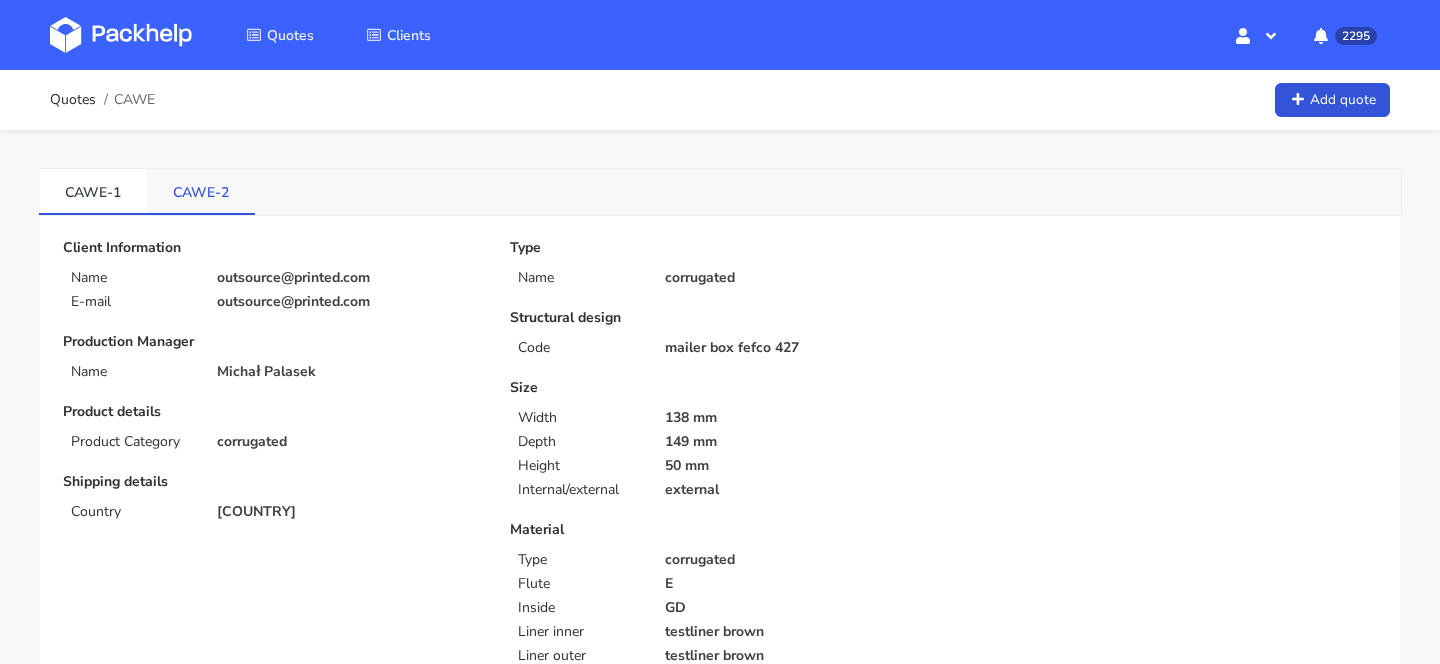 click on "CAWE-2" at bounding box center (201, 191) 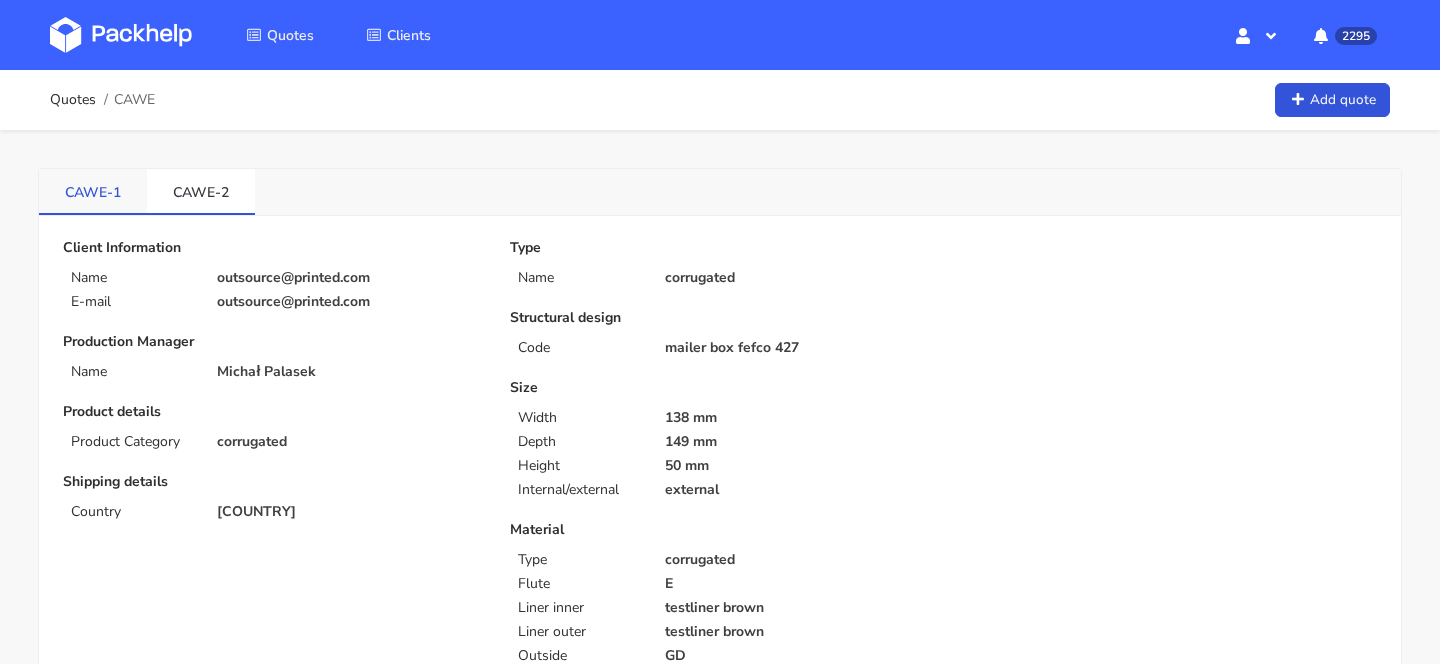 click on "CAWE-1" at bounding box center (93, 191) 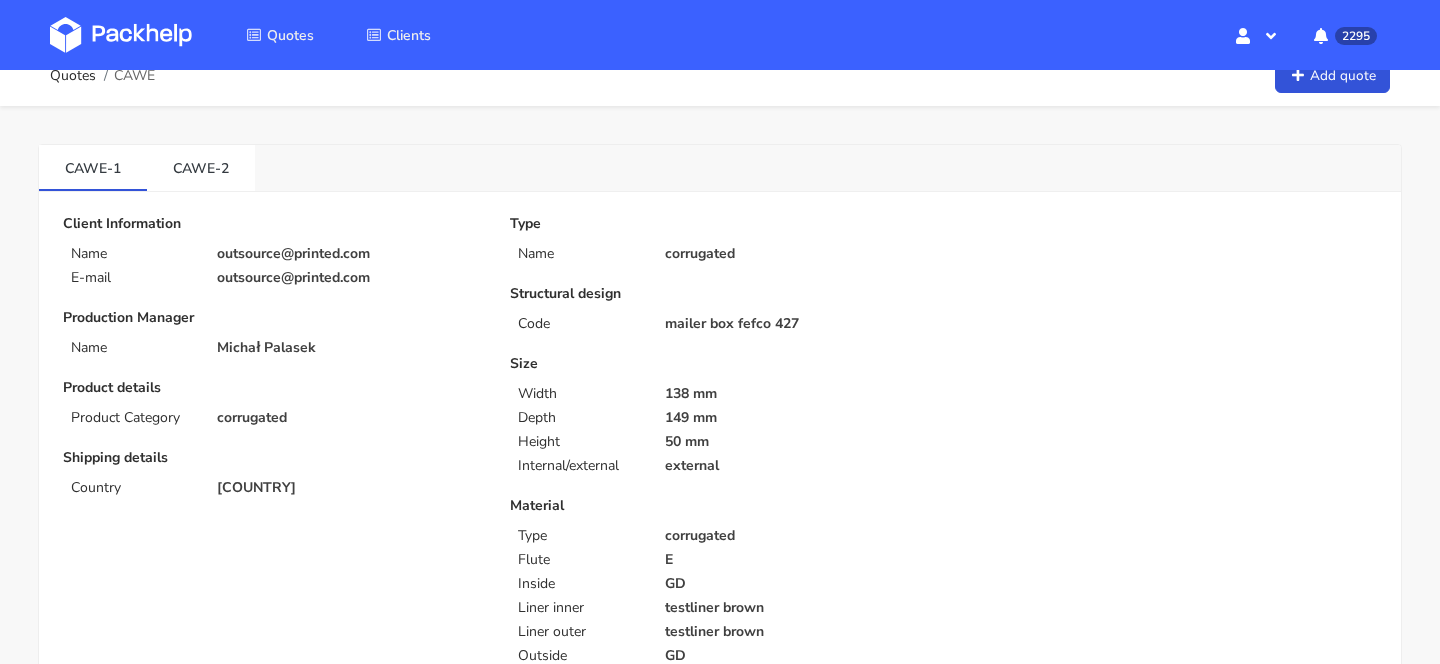 scroll, scrollTop: 0, scrollLeft: 0, axis: both 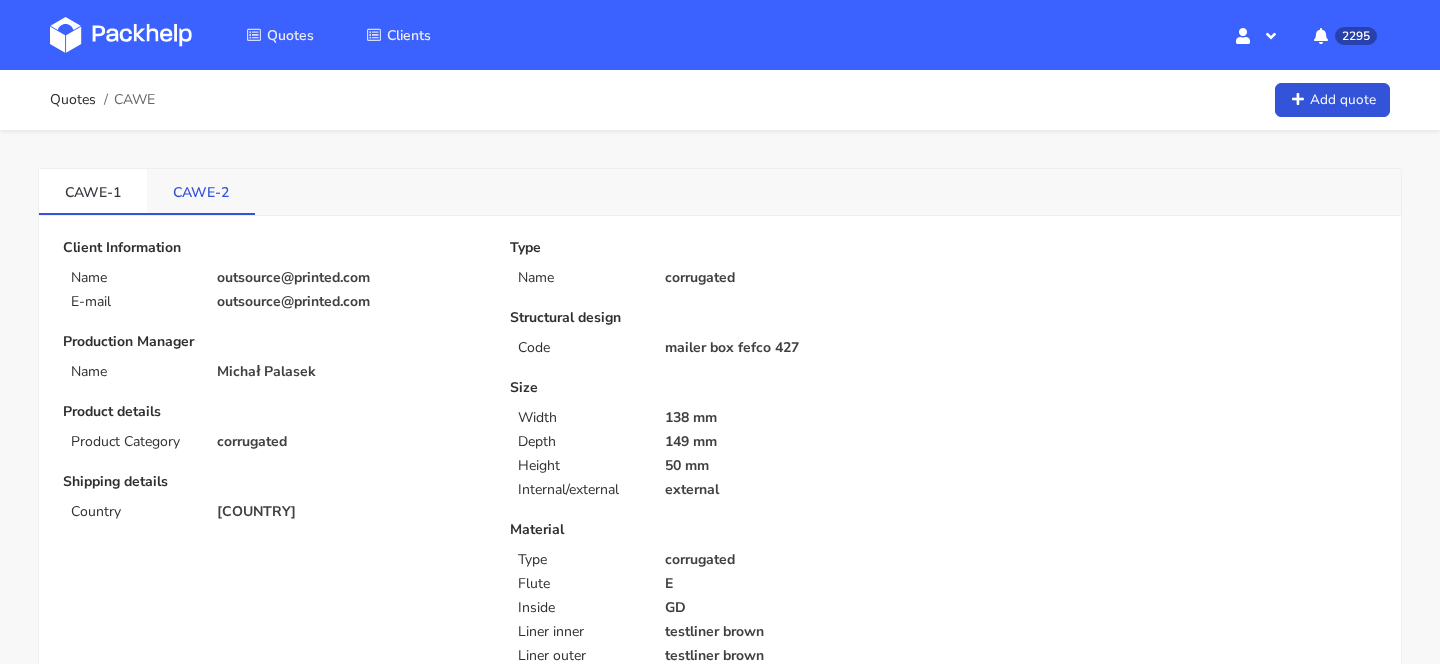 click on "CAWE-2" at bounding box center [201, 191] 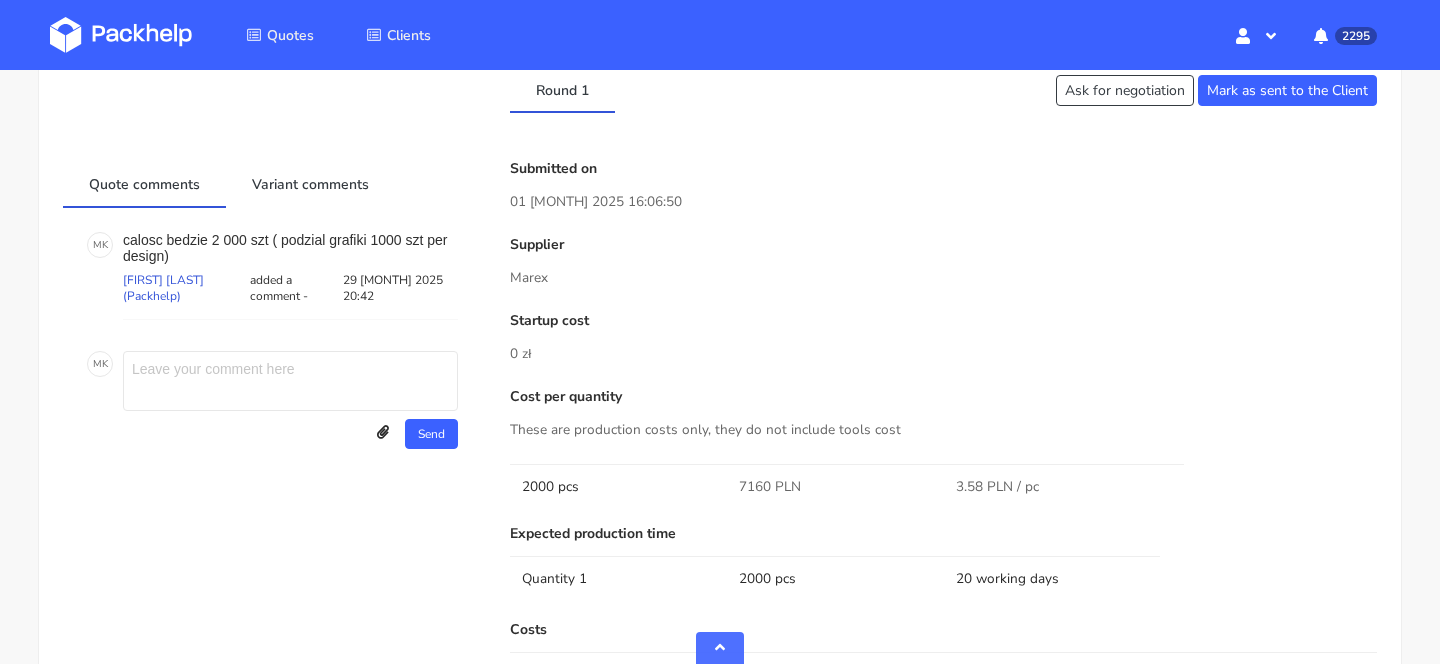 scroll, scrollTop: 1022, scrollLeft: 0, axis: vertical 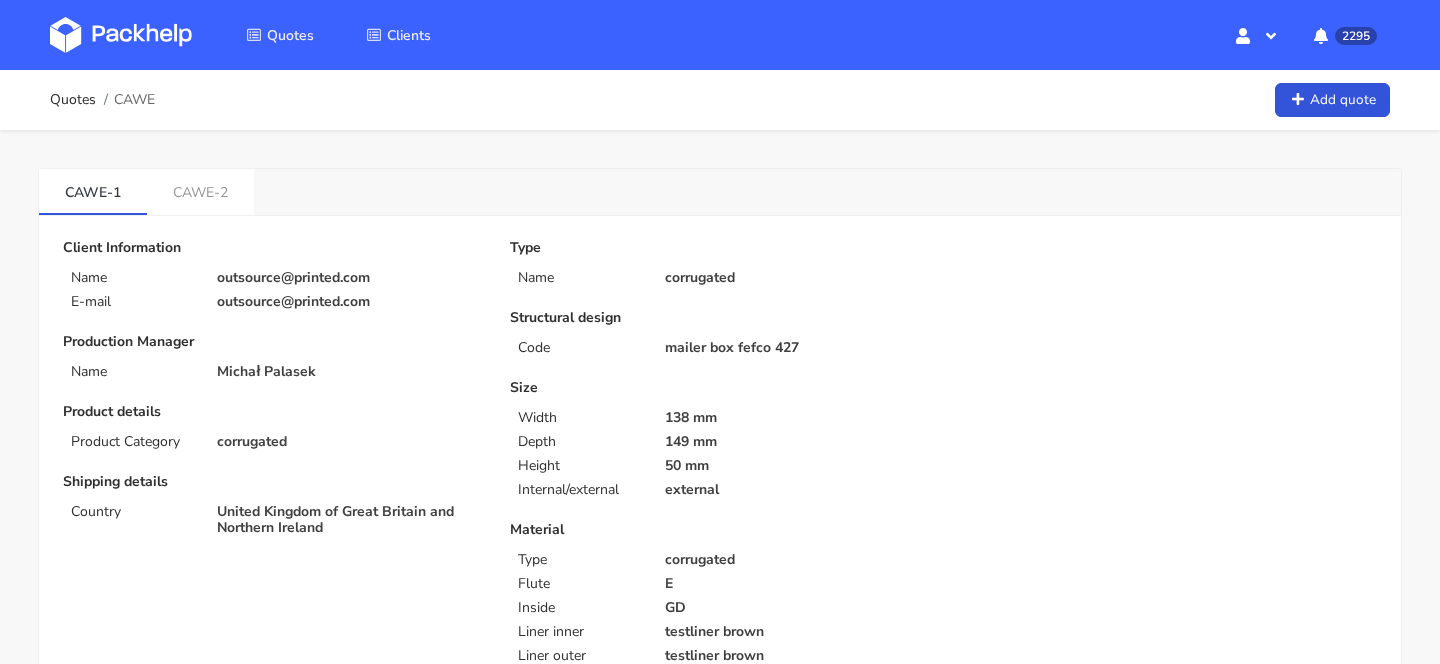 click on "outsource@printed.com" at bounding box center (349, 278) 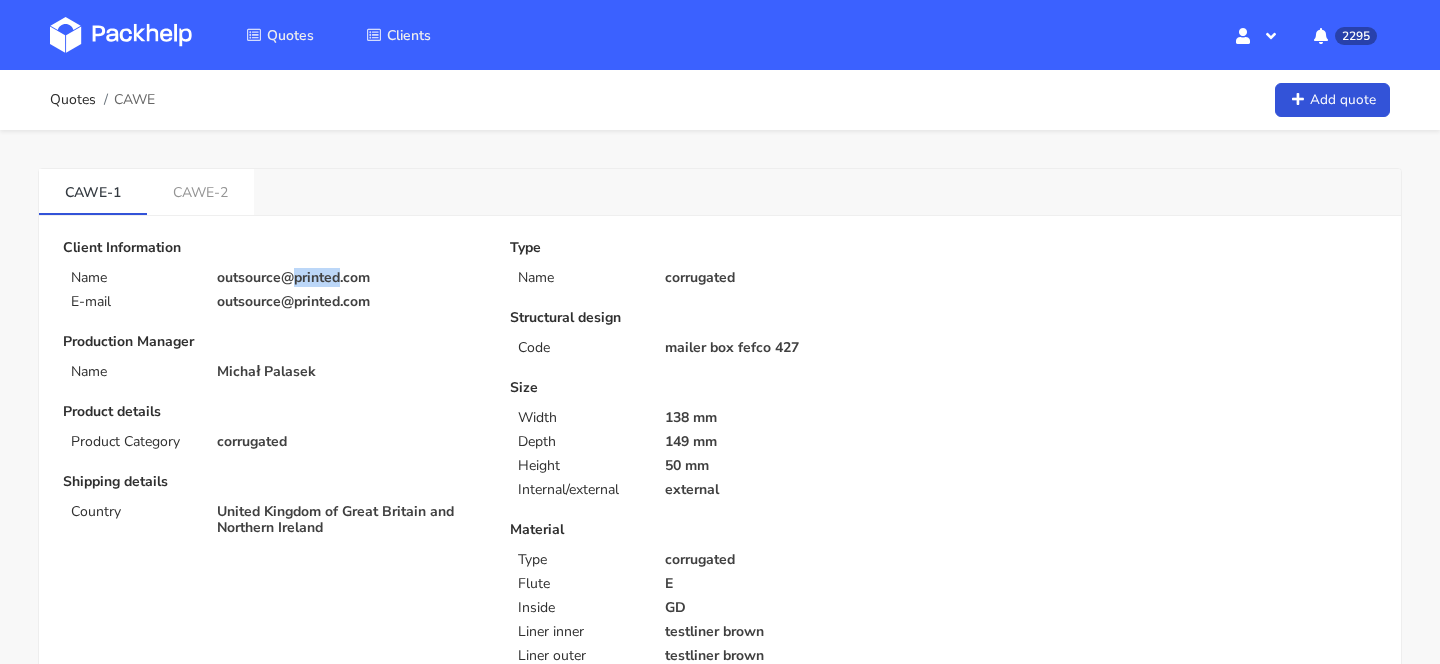 click on "outsource@printed.com" at bounding box center (349, 278) 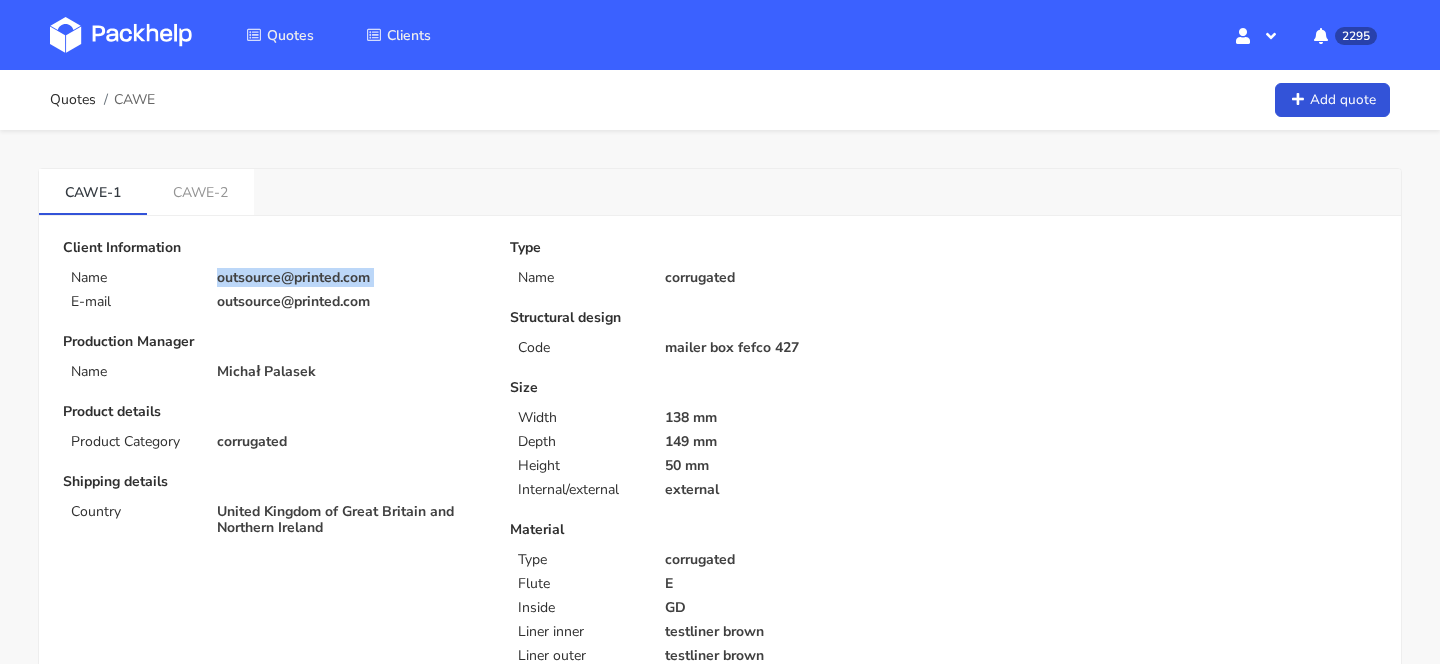 click on "outsource@printed.com" at bounding box center [349, 278] 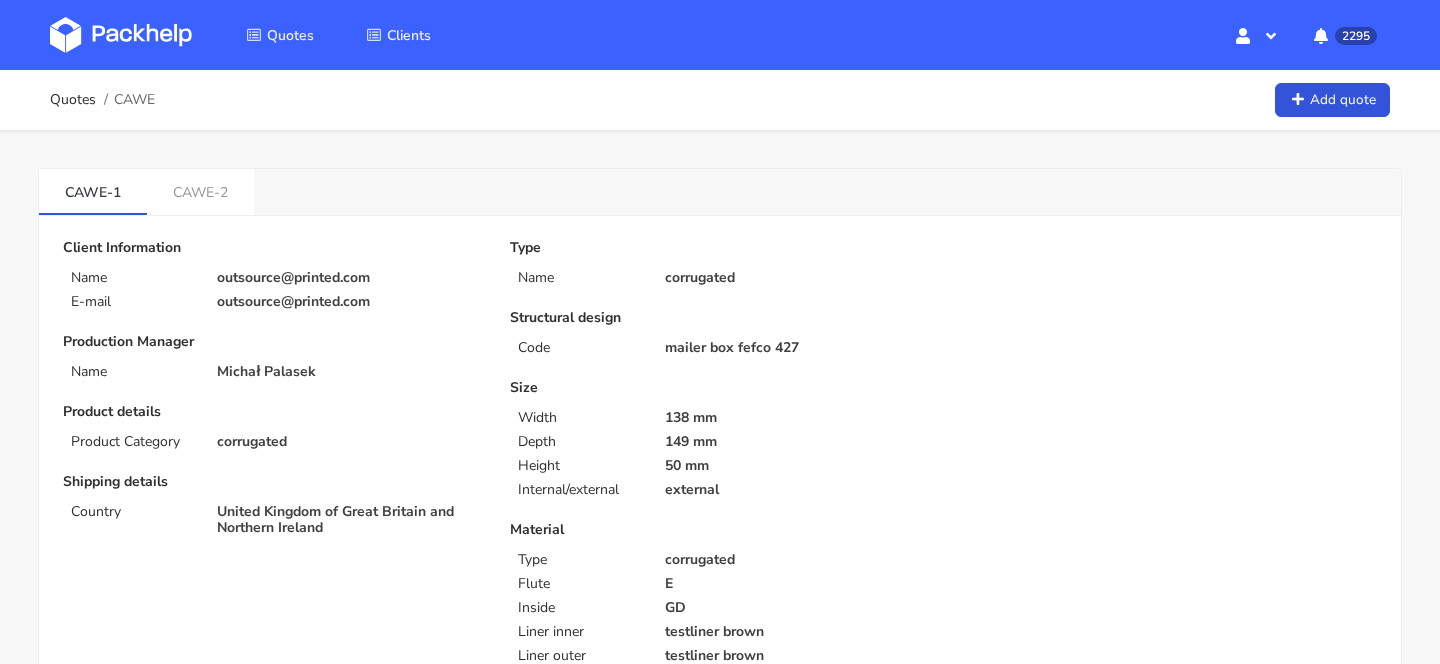 click on "CAWE" at bounding box center (134, 100) 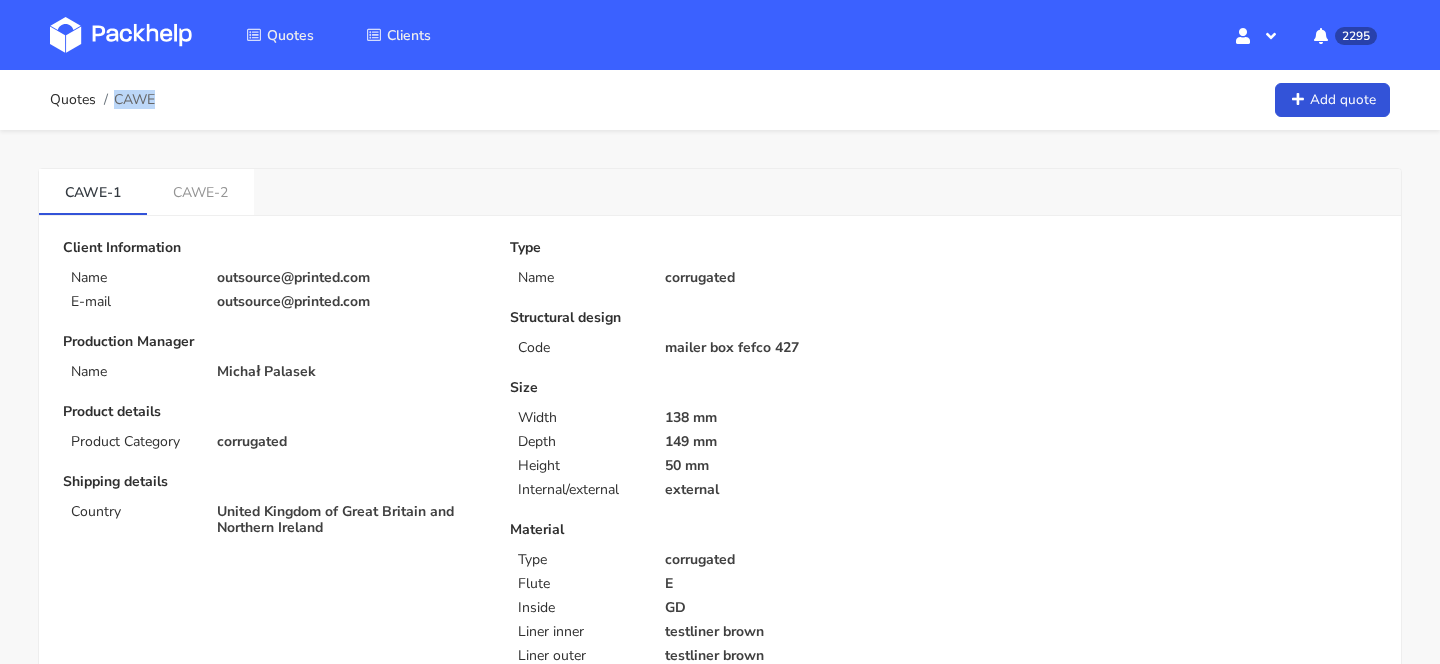 click on "CAWE" at bounding box center [134, 100] 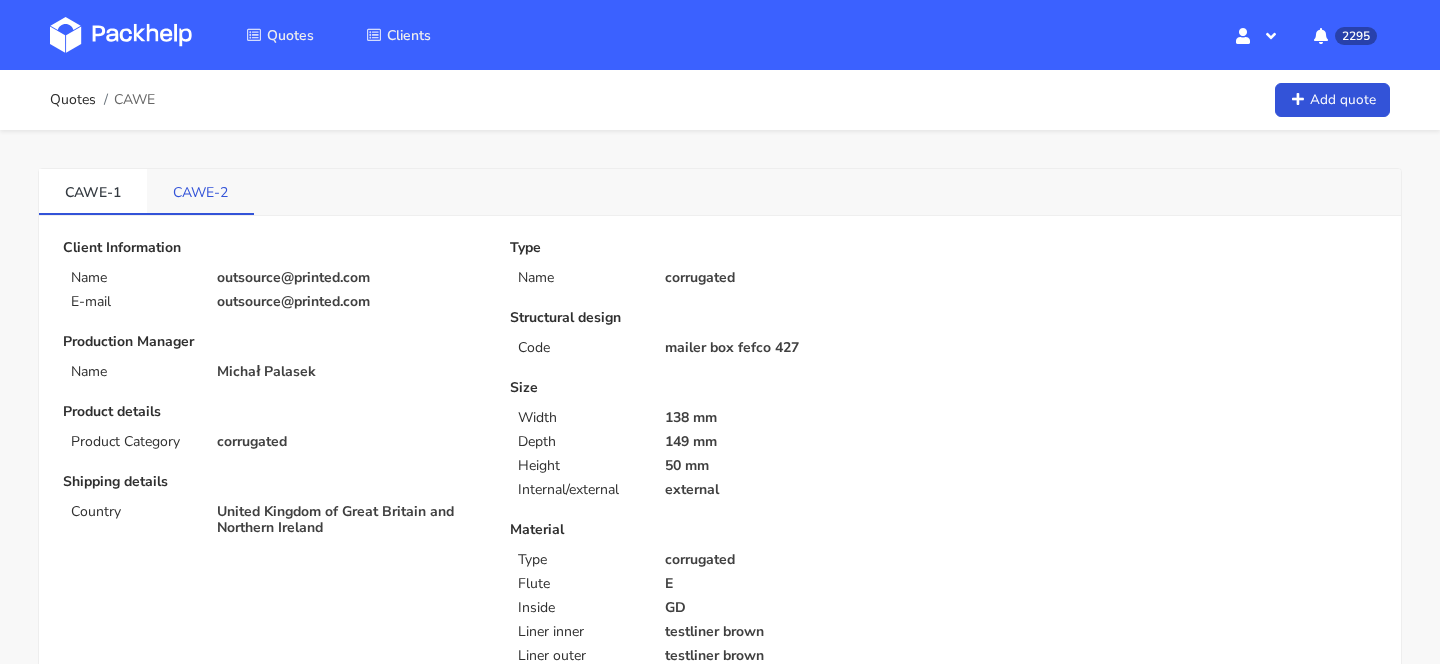 click on "CAWE-2" at bounding box center [200, 191] 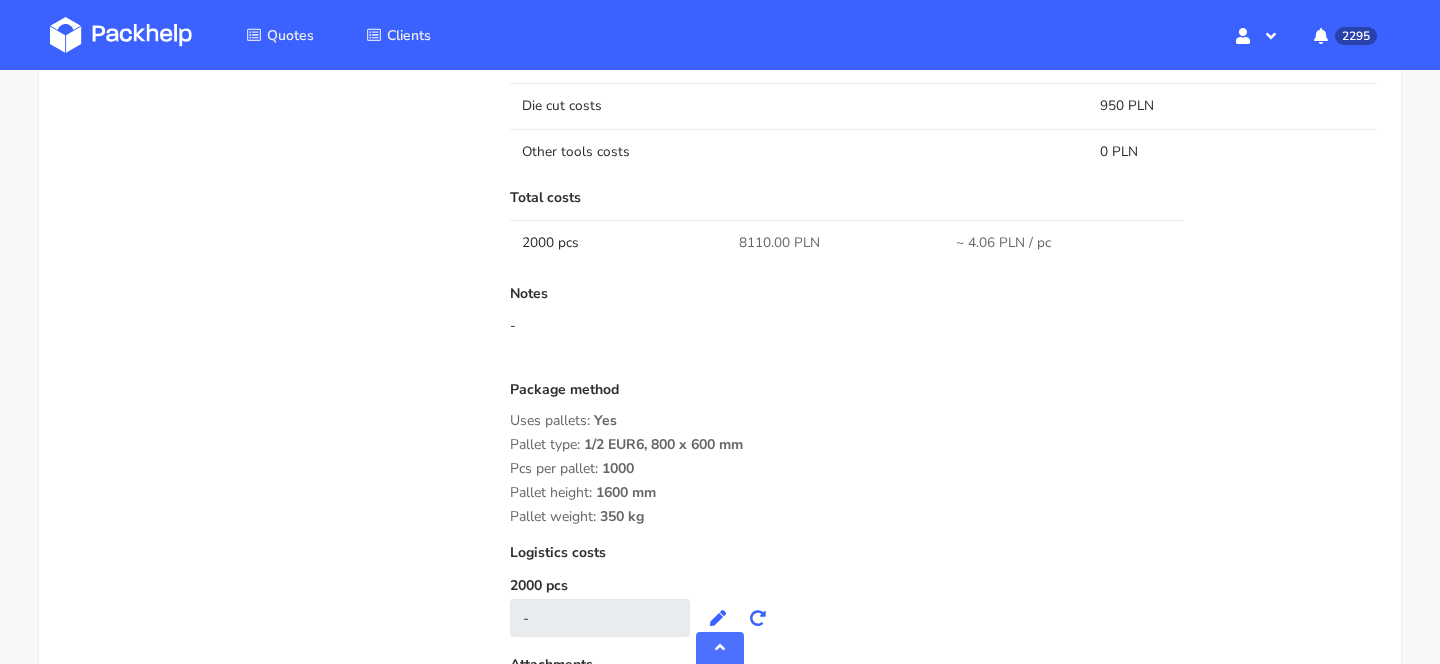 scroll, scrollTop: 1629, scrollLeft: 0, axis: vertical 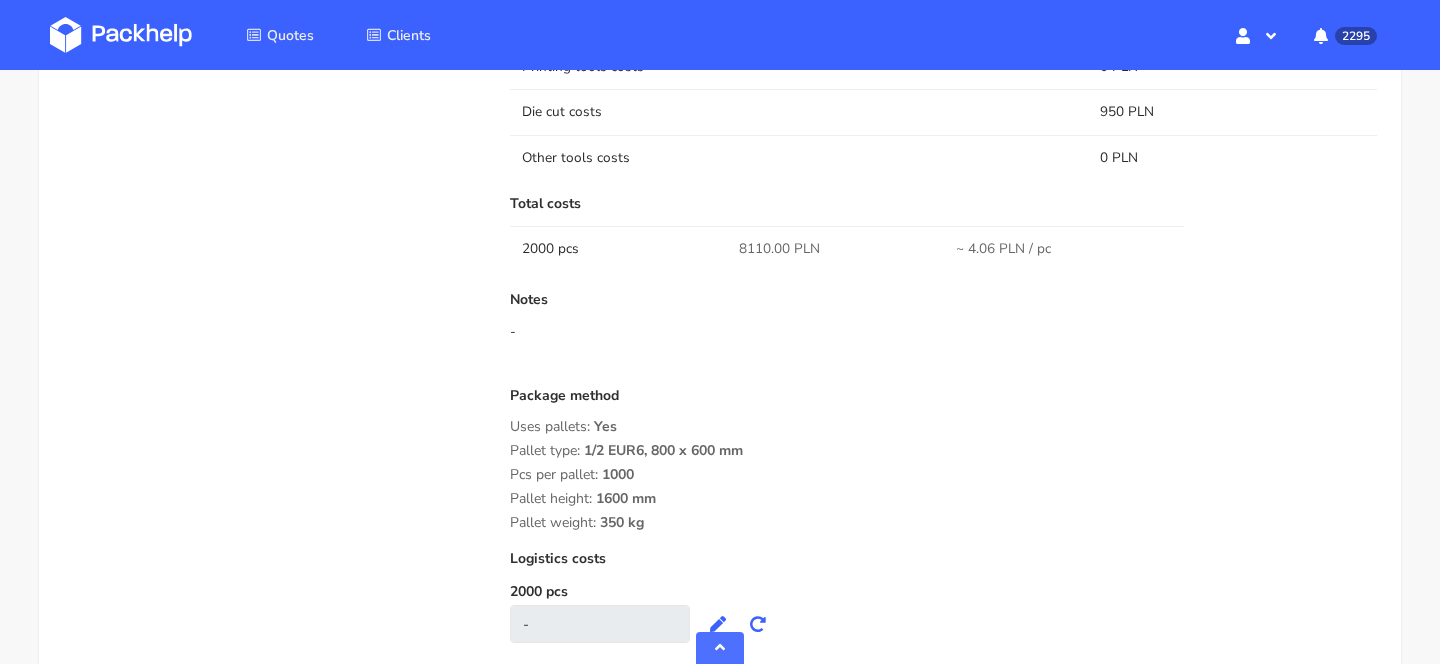 click on "8110.00 PLN" at bounding box center [779, 249] 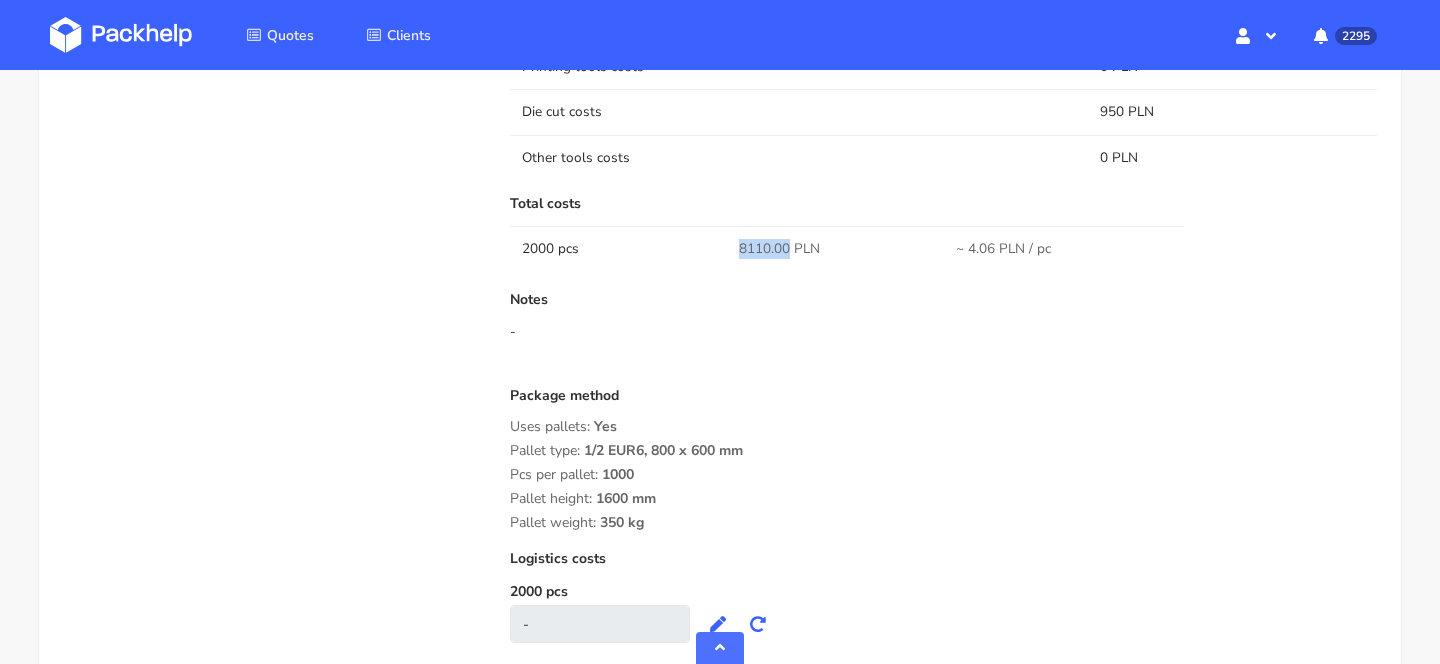 click on "8110.00 PLN" at bounding box center [779, 249] 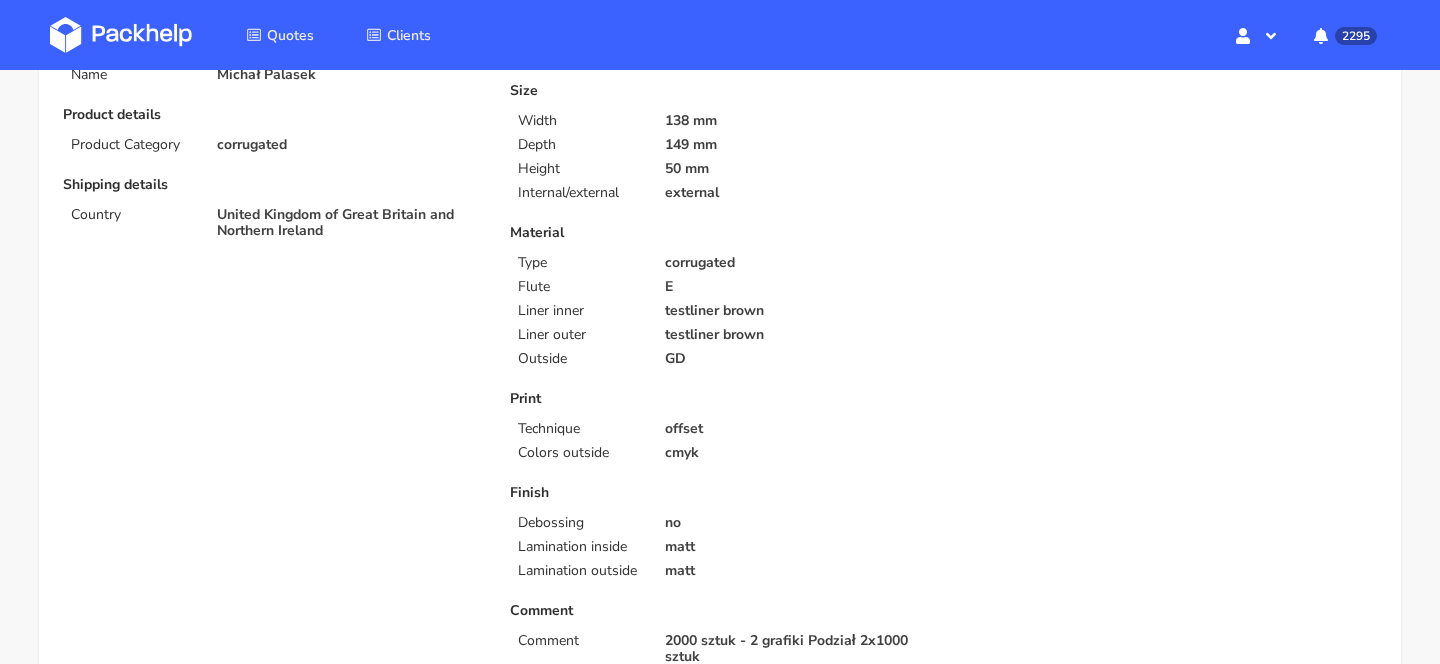 scroll, scrollTop: 0, scrollLeft: 0, axis: both 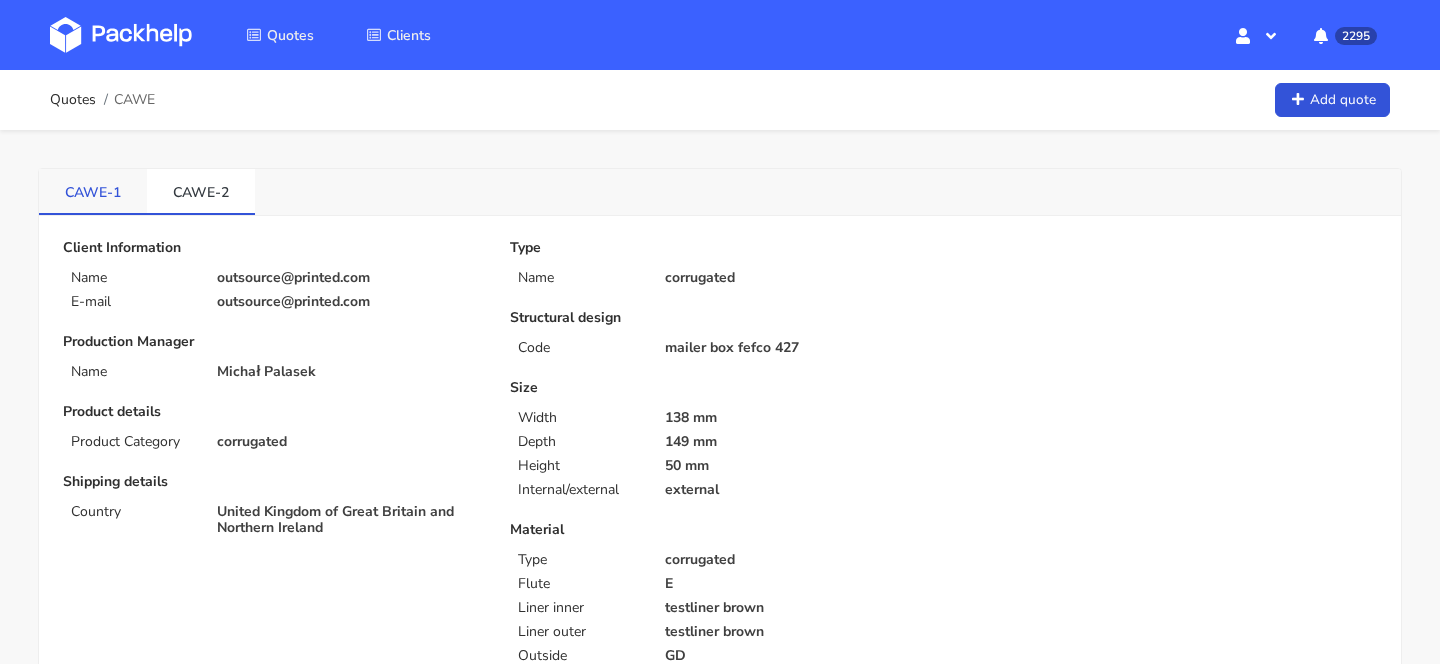 click on "CAWE-1" at bounding box center (93, 191) 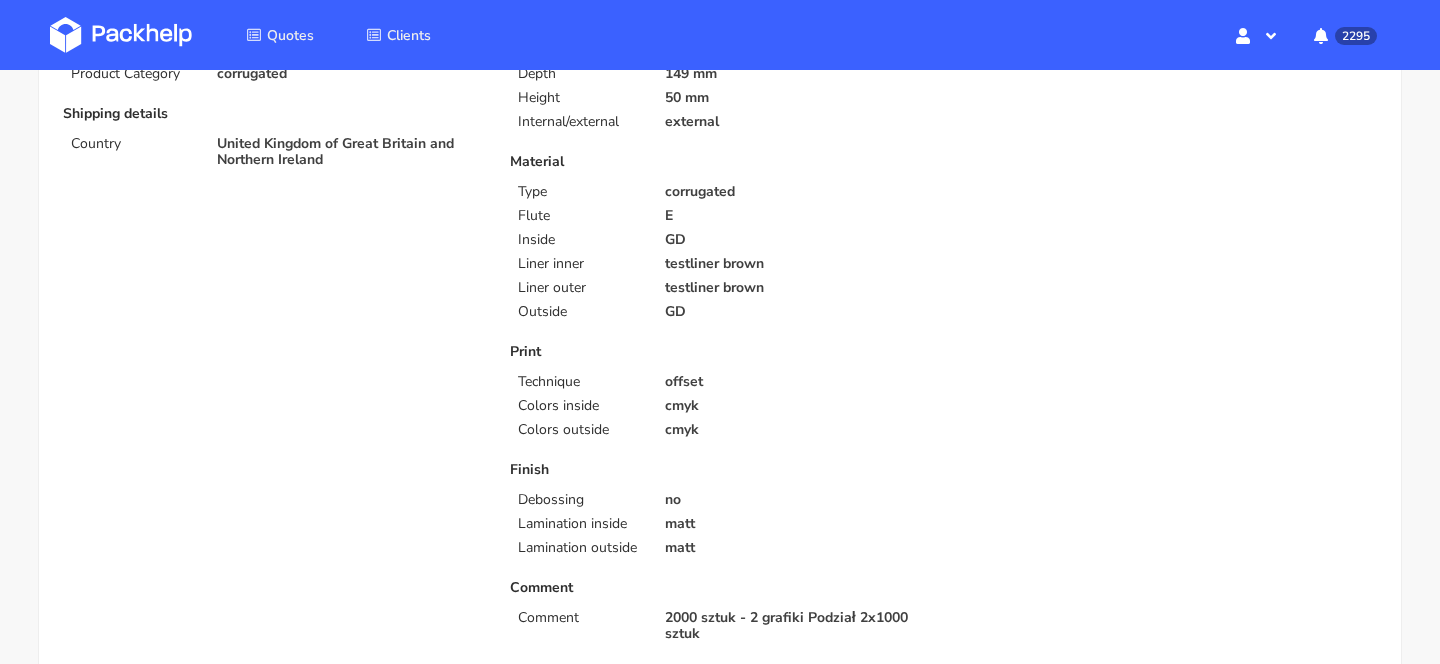 scroll, scrollTop: 0, scrollLeft: 0, axis: both 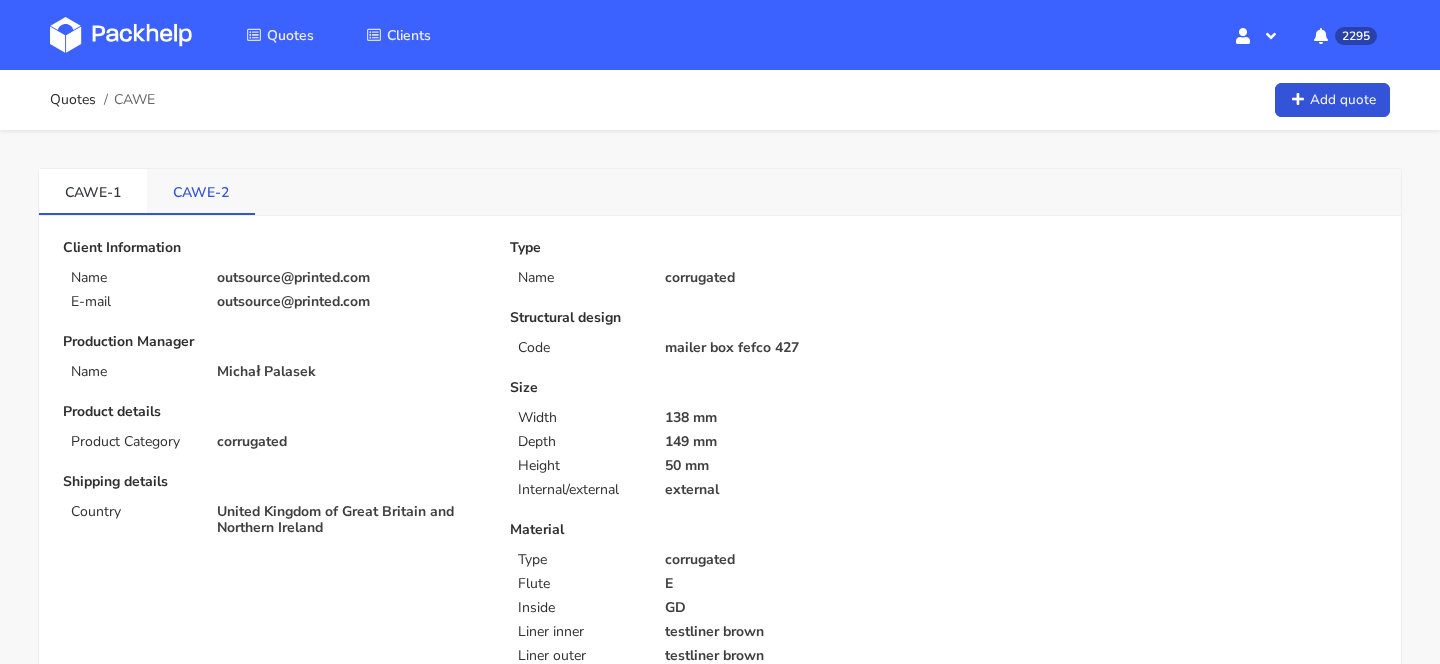 click on "CAWE-2" at bounding box center [201, 191] 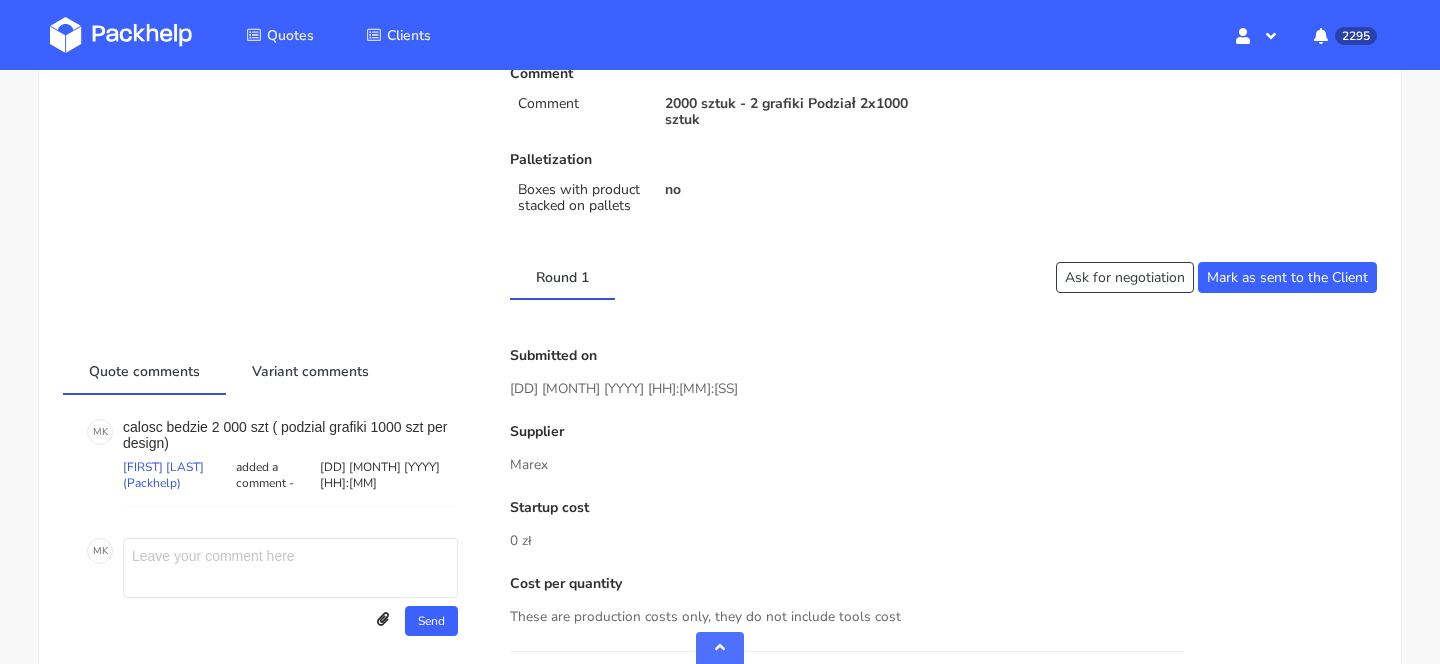 scroll, scrollTop: 0, scrollLeft: 0, axis: both 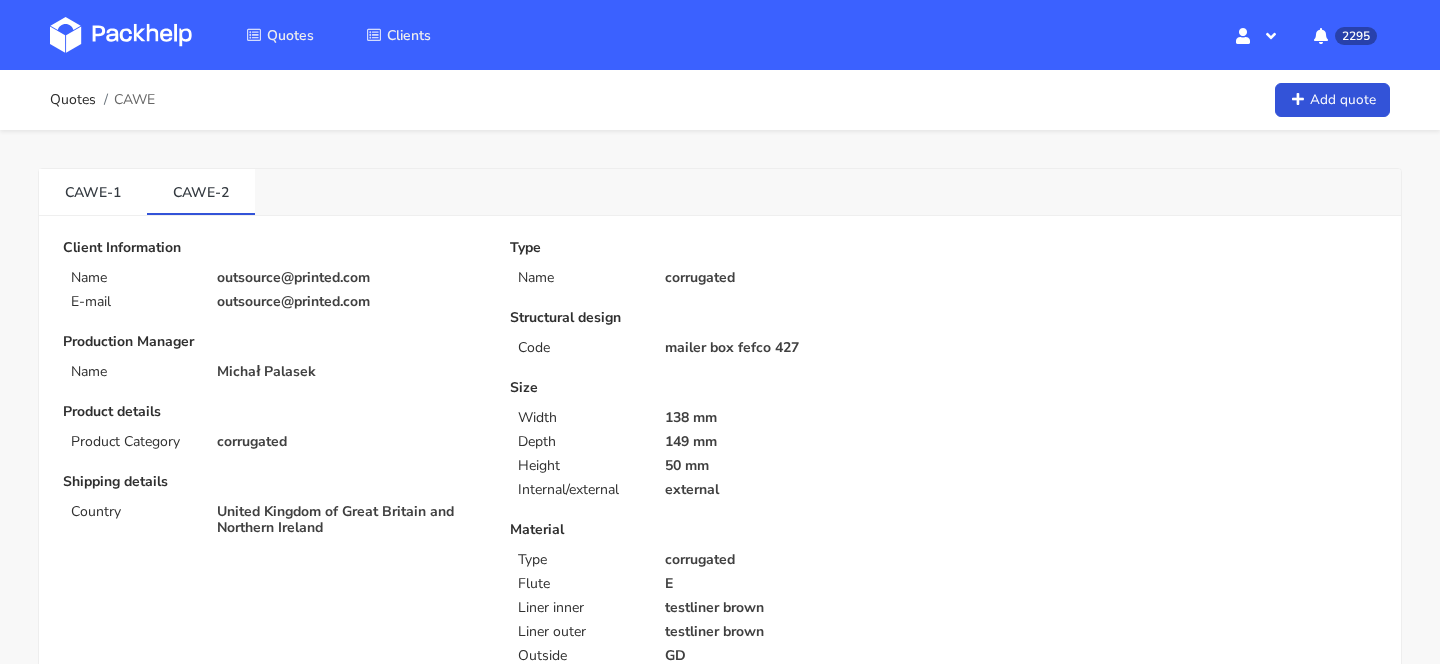click on "CAWE" at bounding box center [134, 100] 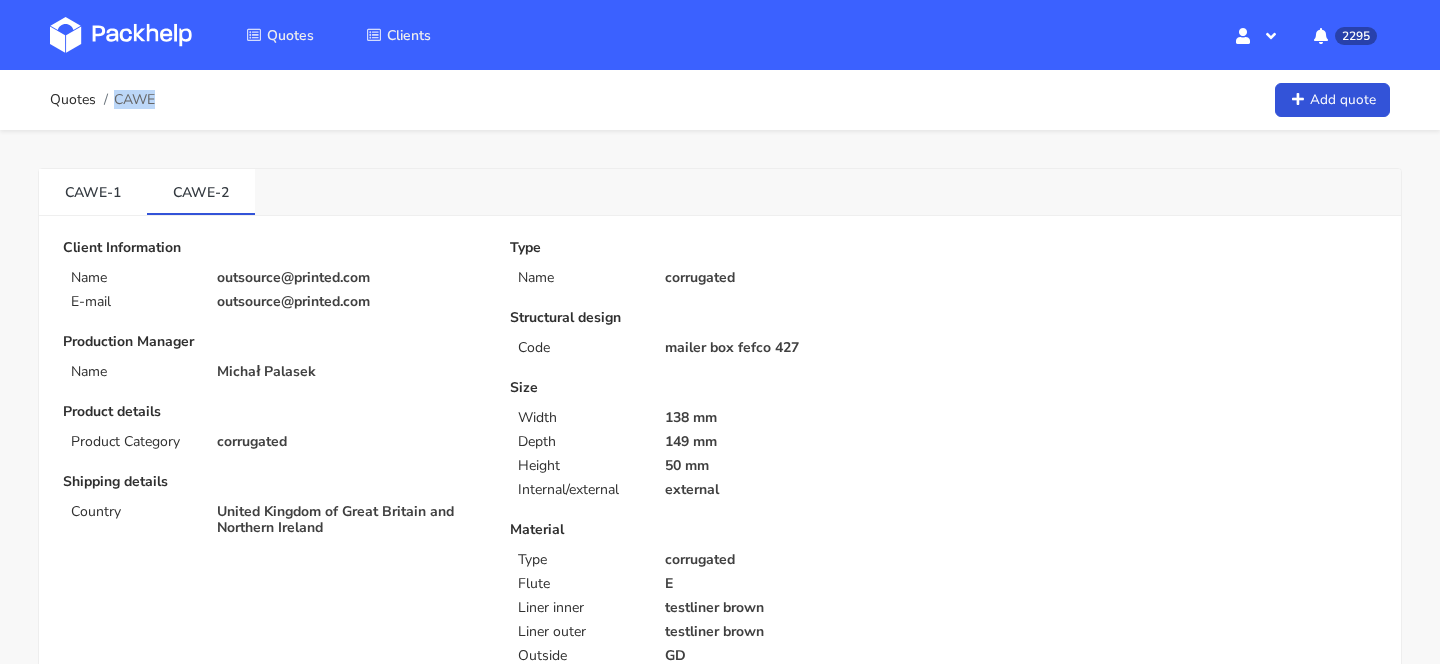 click on "CAWE" at bounding box center (134, 100) 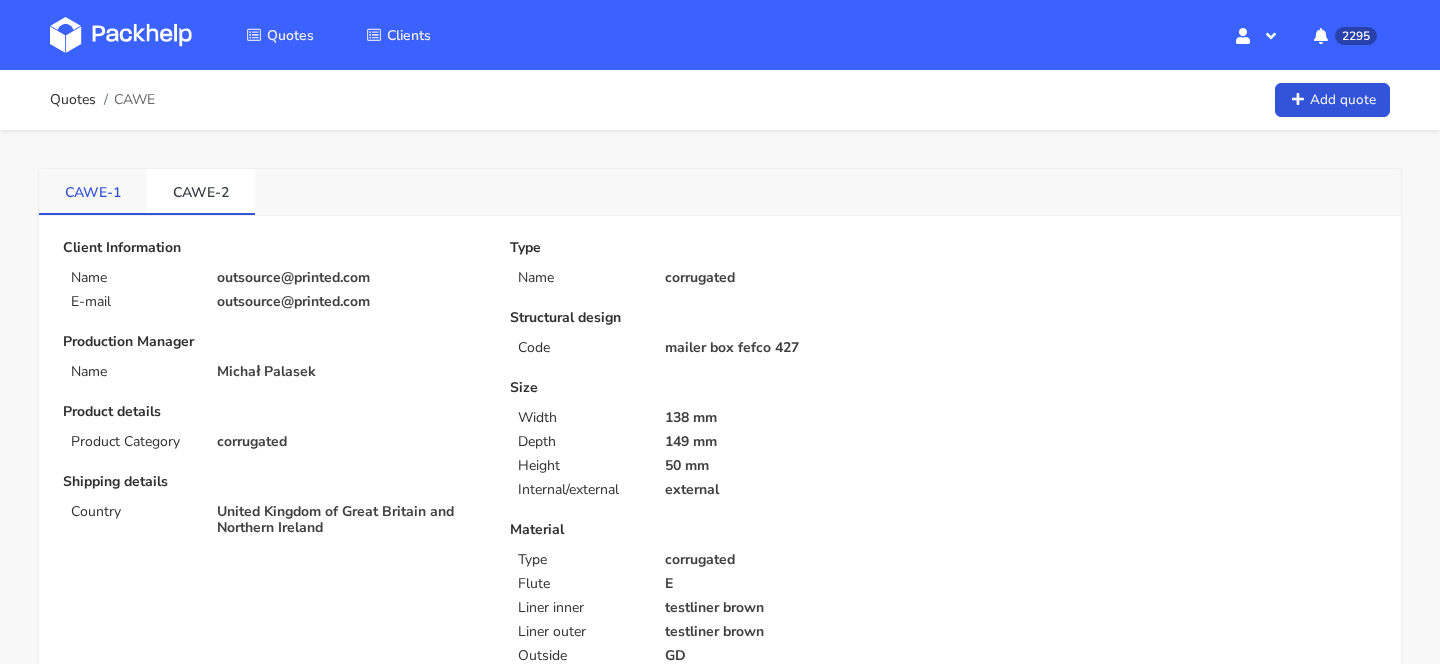 click on "CAWE-1" at bounding box center [93, 191] 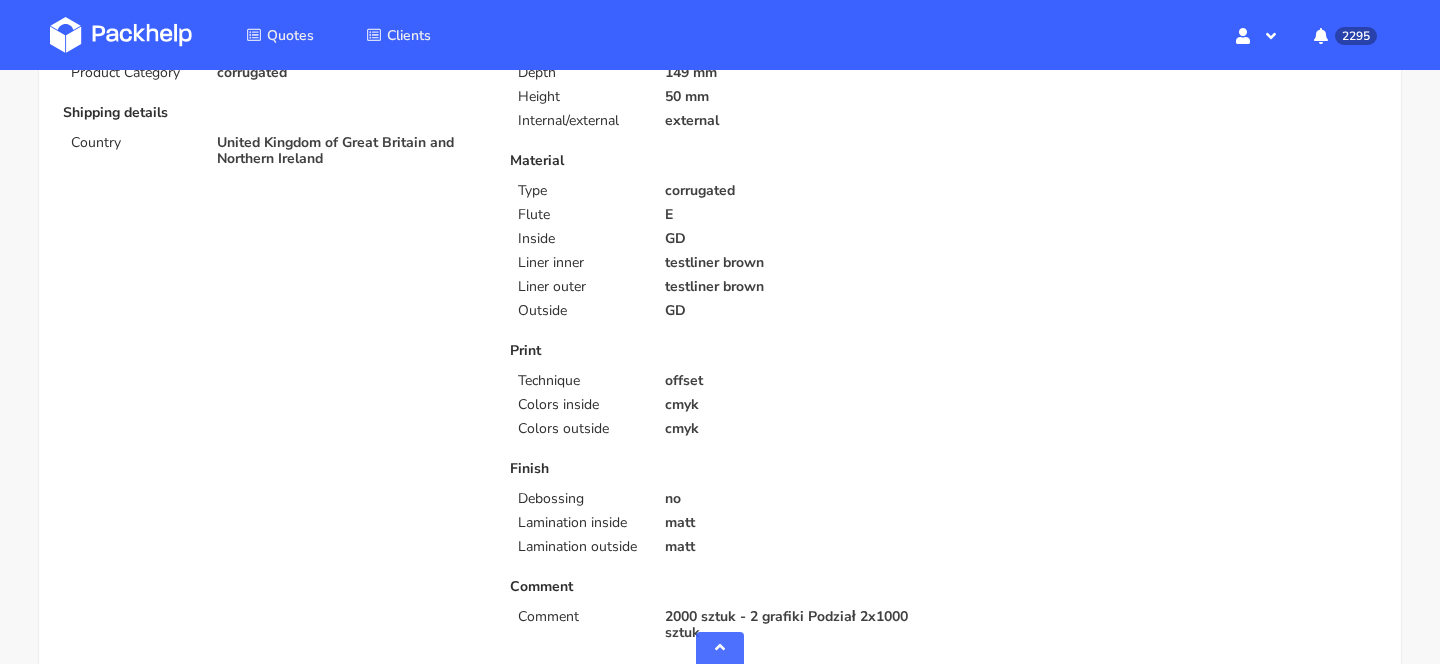 scroll, scrollTop: 0, scrollLeft: 0, axis: both 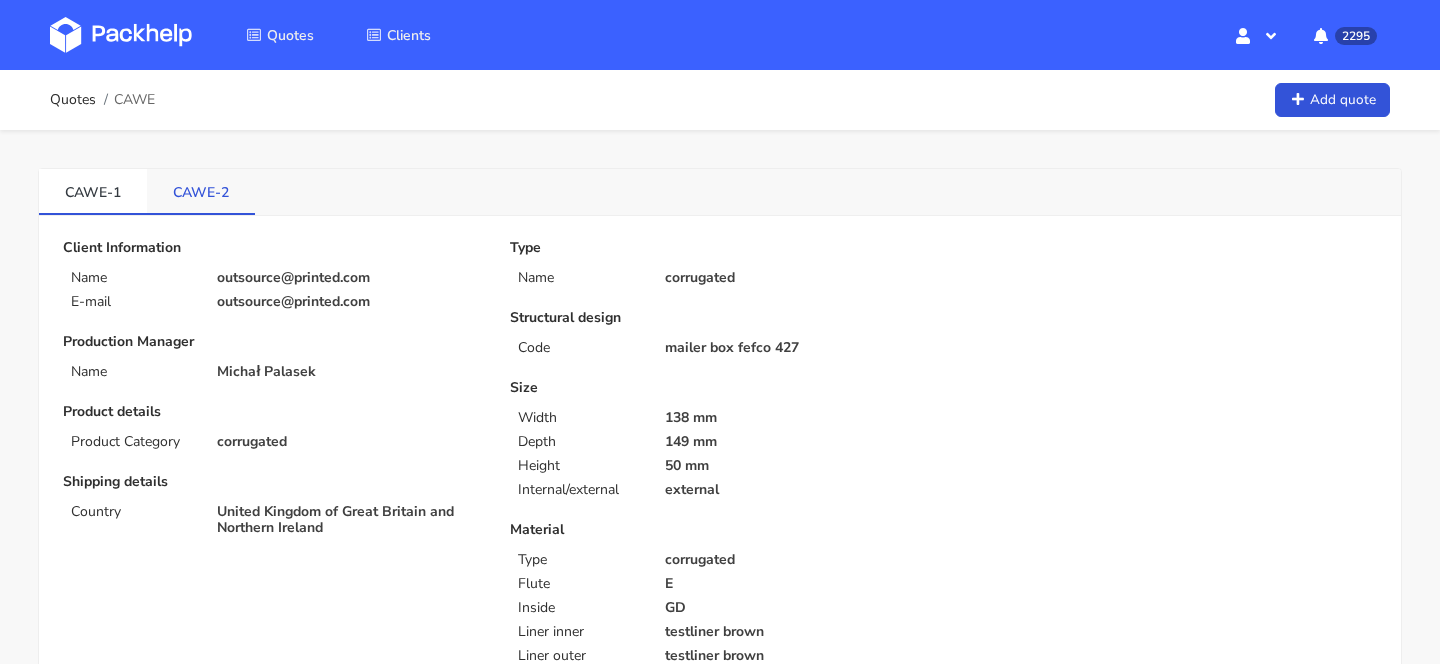 click on "CAWE-2" at bounding box center [201, 191] 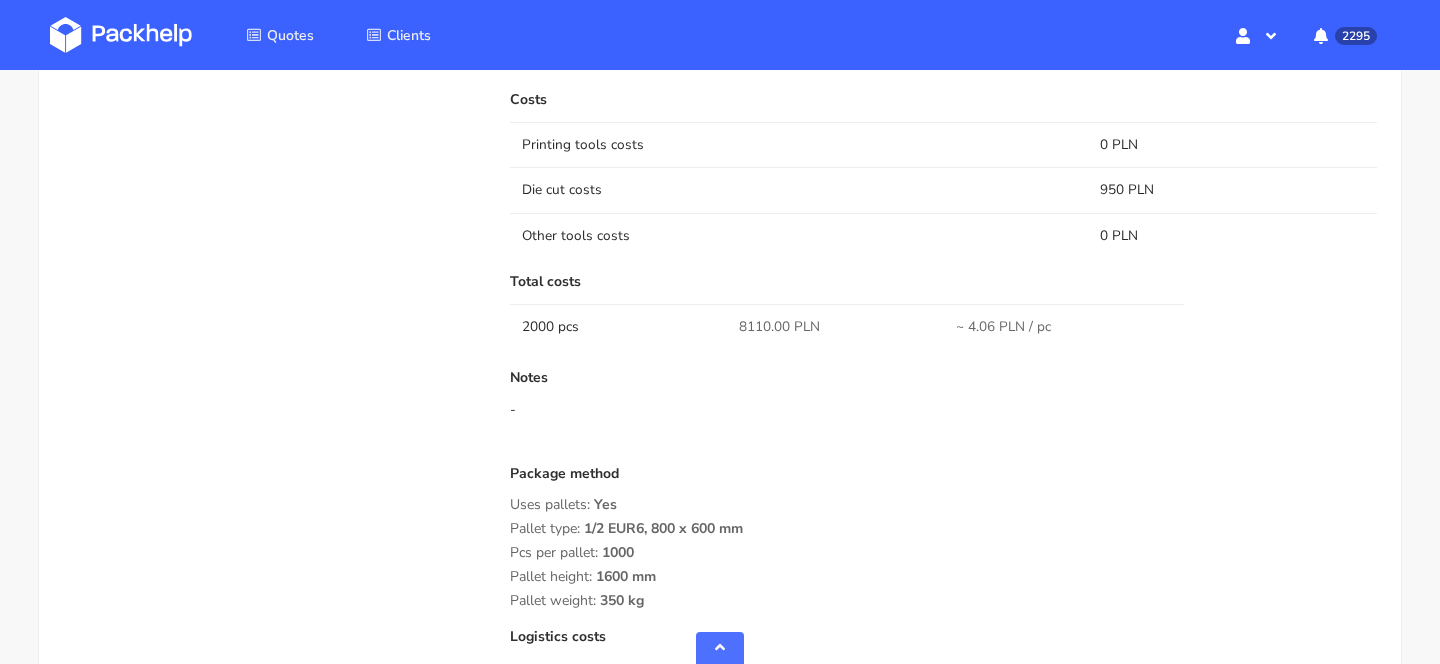 scroll, scrollTop: 1602, scrollLeft: 0, axis: vertical 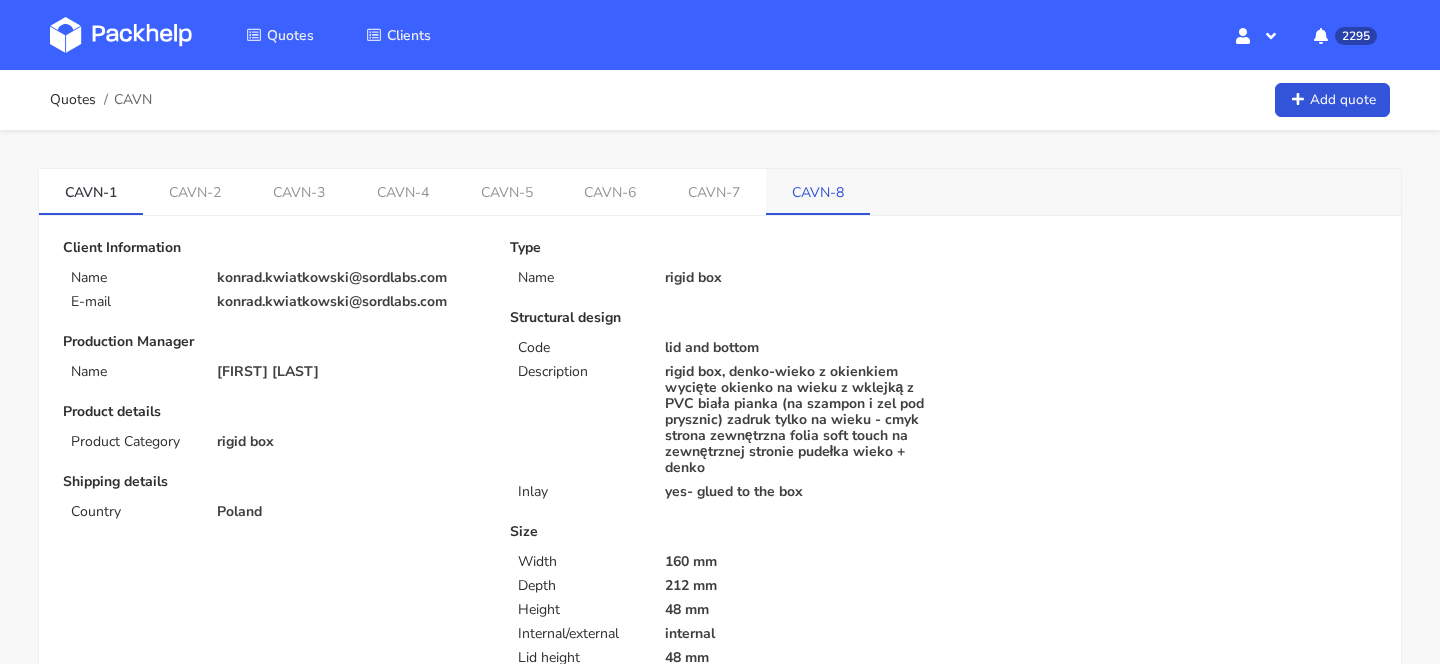 click on "CAVN-8" at bounding box center [818, 191] 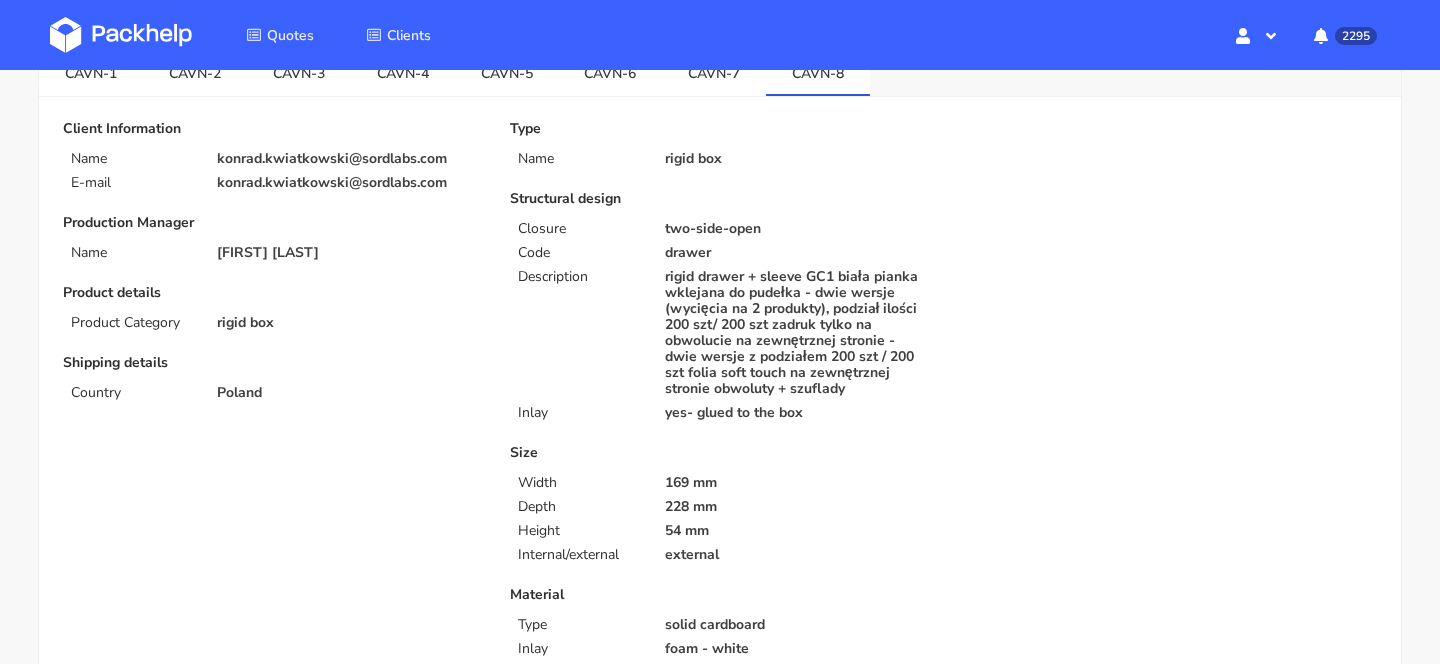 scroll, scrollTop: 0, scrollLeft: 0, axis: both 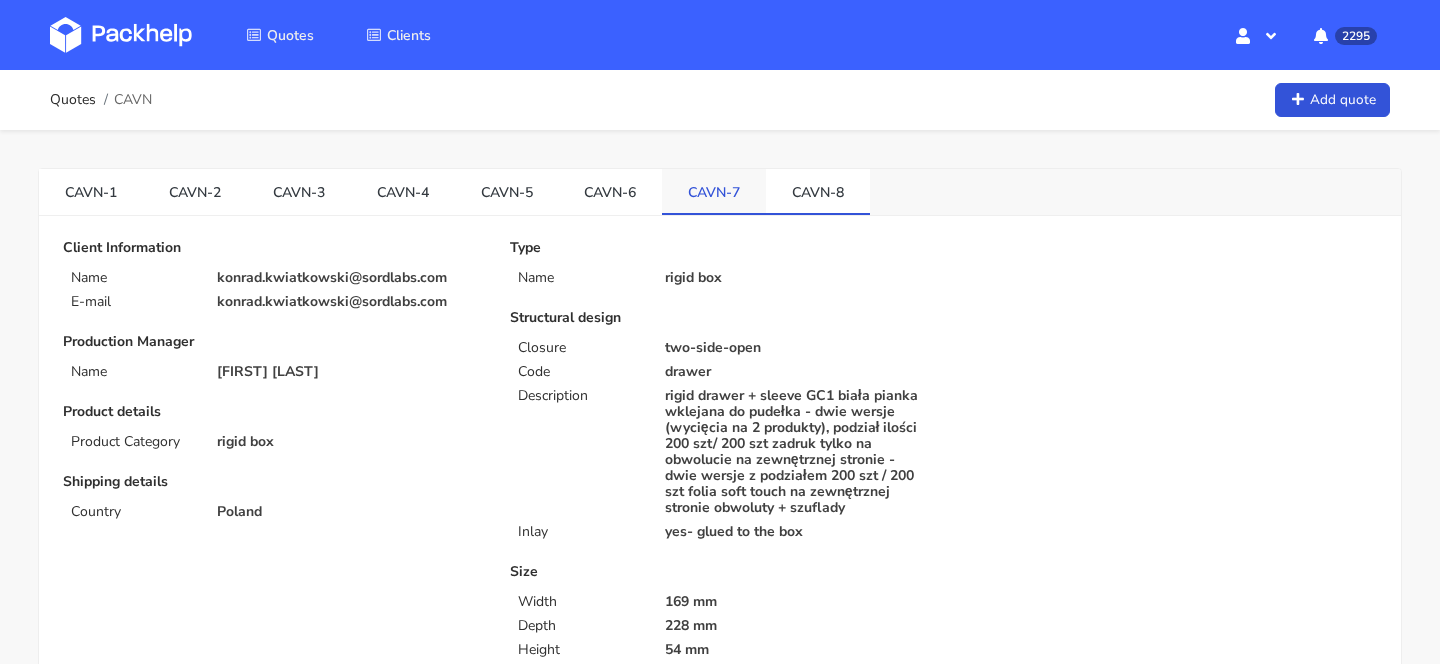 click on "CAVN-7" at bounding box center (714, 191) 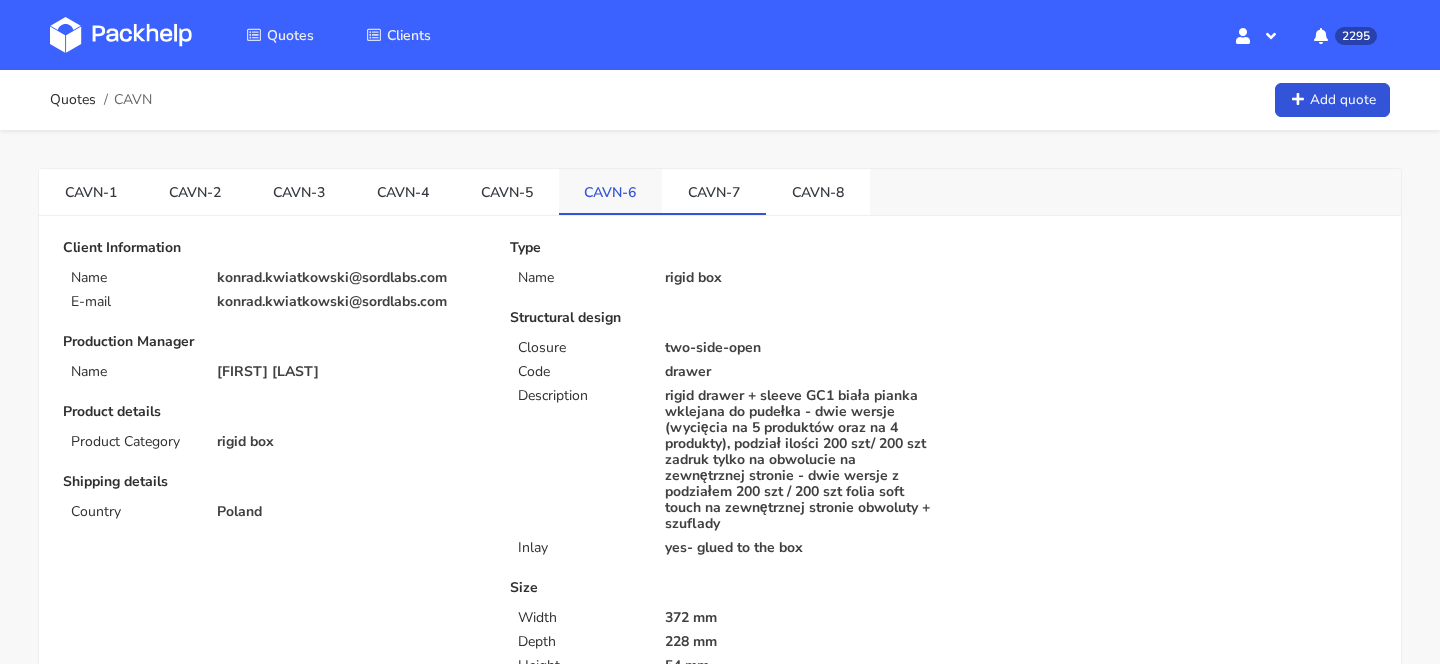 click on "CAVN-6" at bounding box center (611, 191) 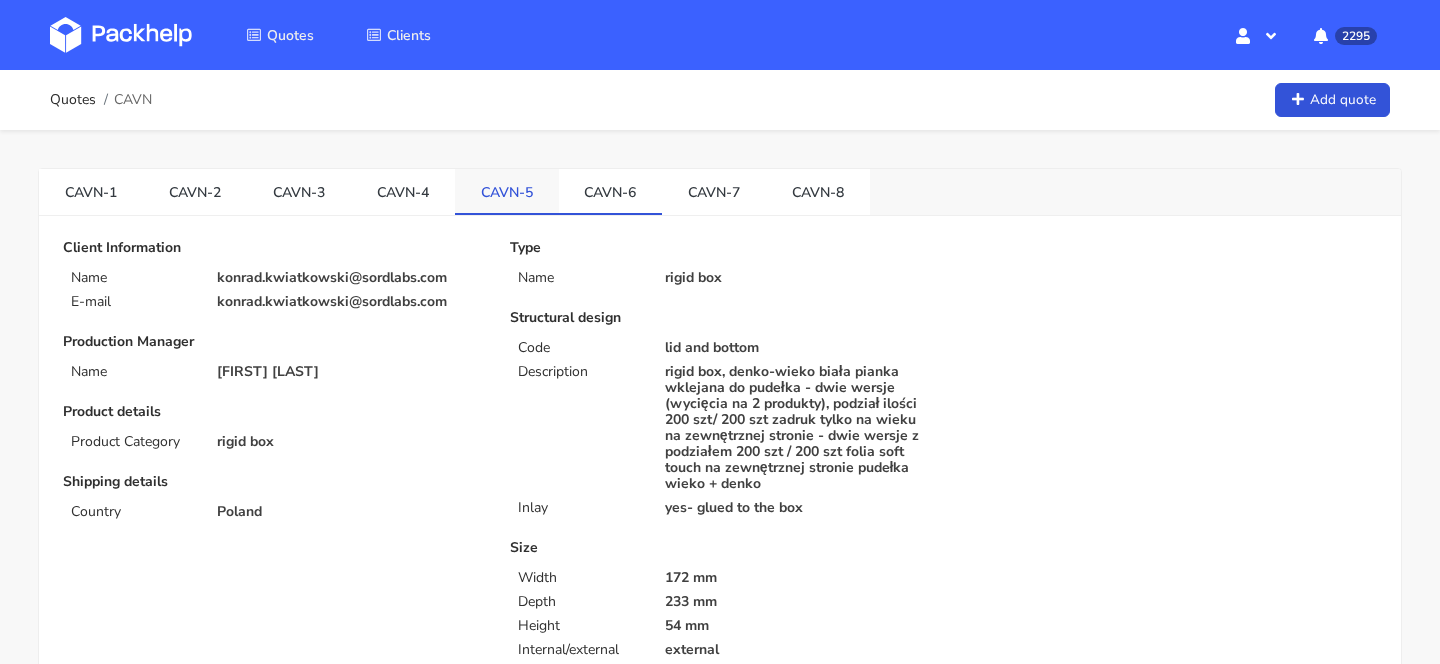 click on "CAVN-5" at bounding box center [507, 191] 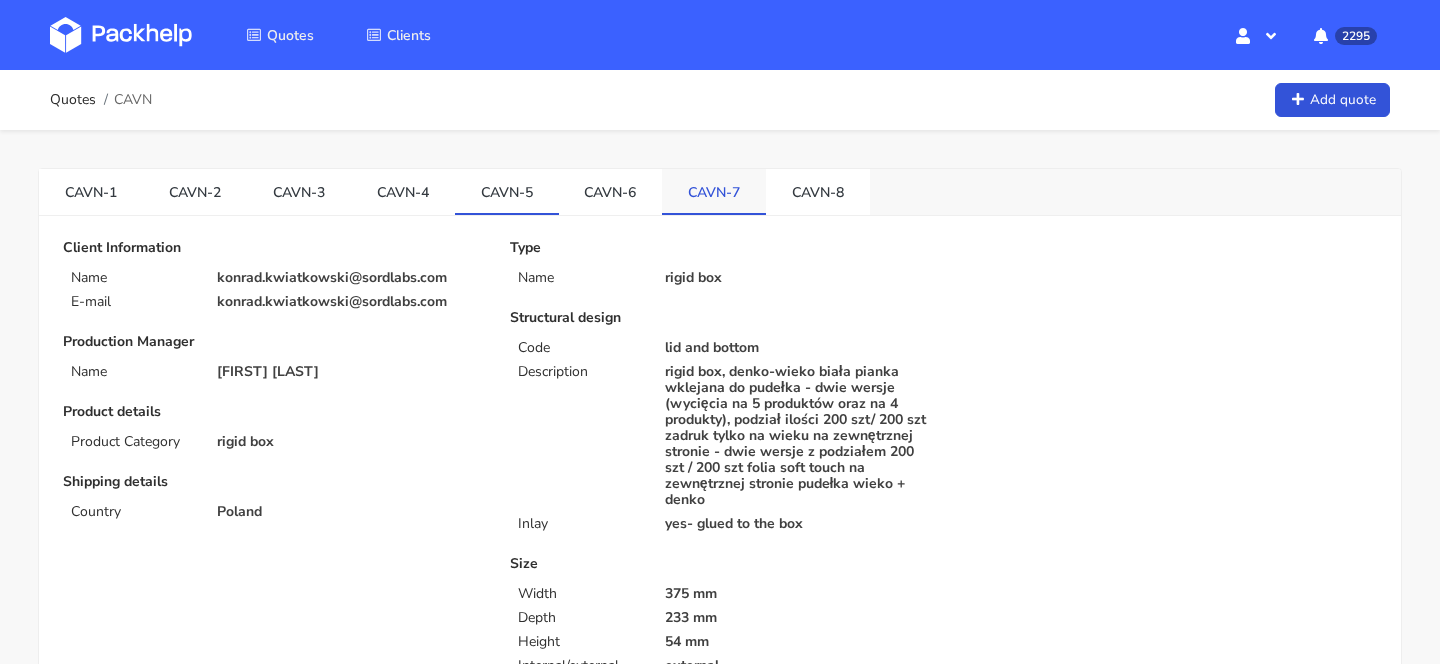 click on "CAVN-7" at bounding box center [714, 191] 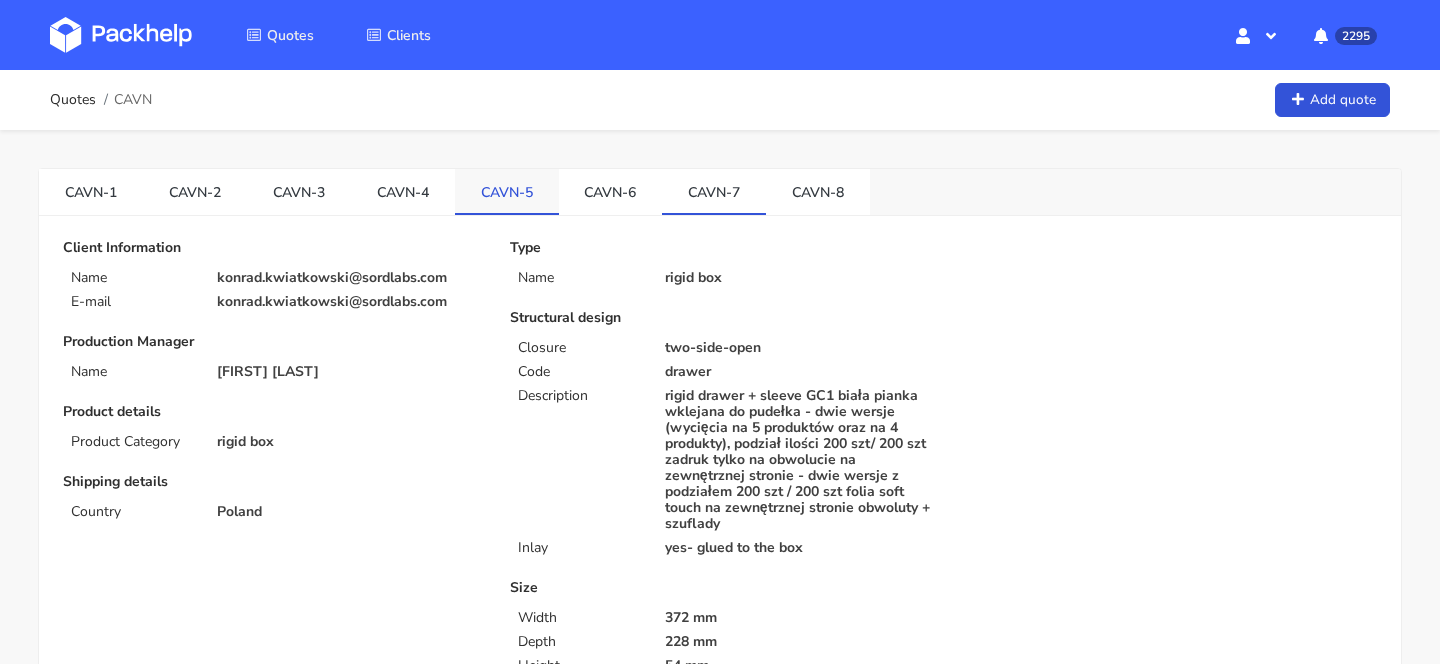 click on "CAVN-5" at bounding box center (507, 191) 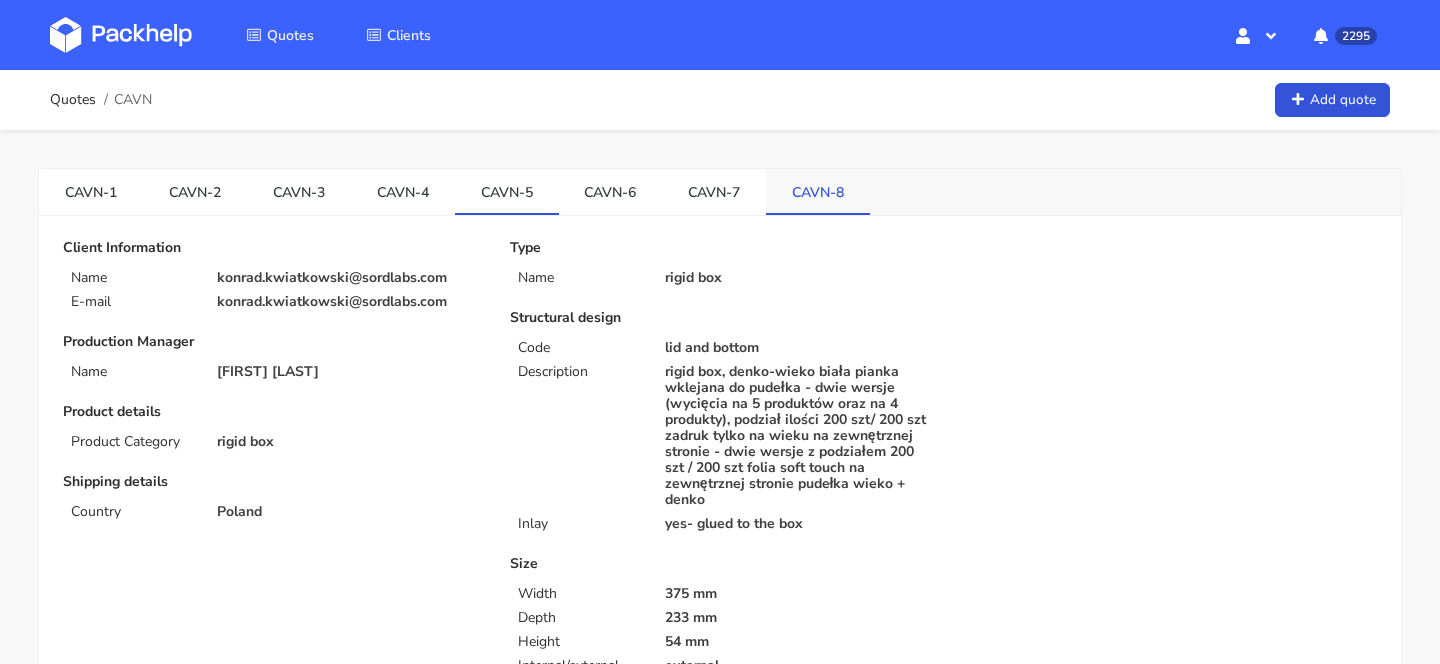 click on "CAVN-8" at bounding box center [818, 191] 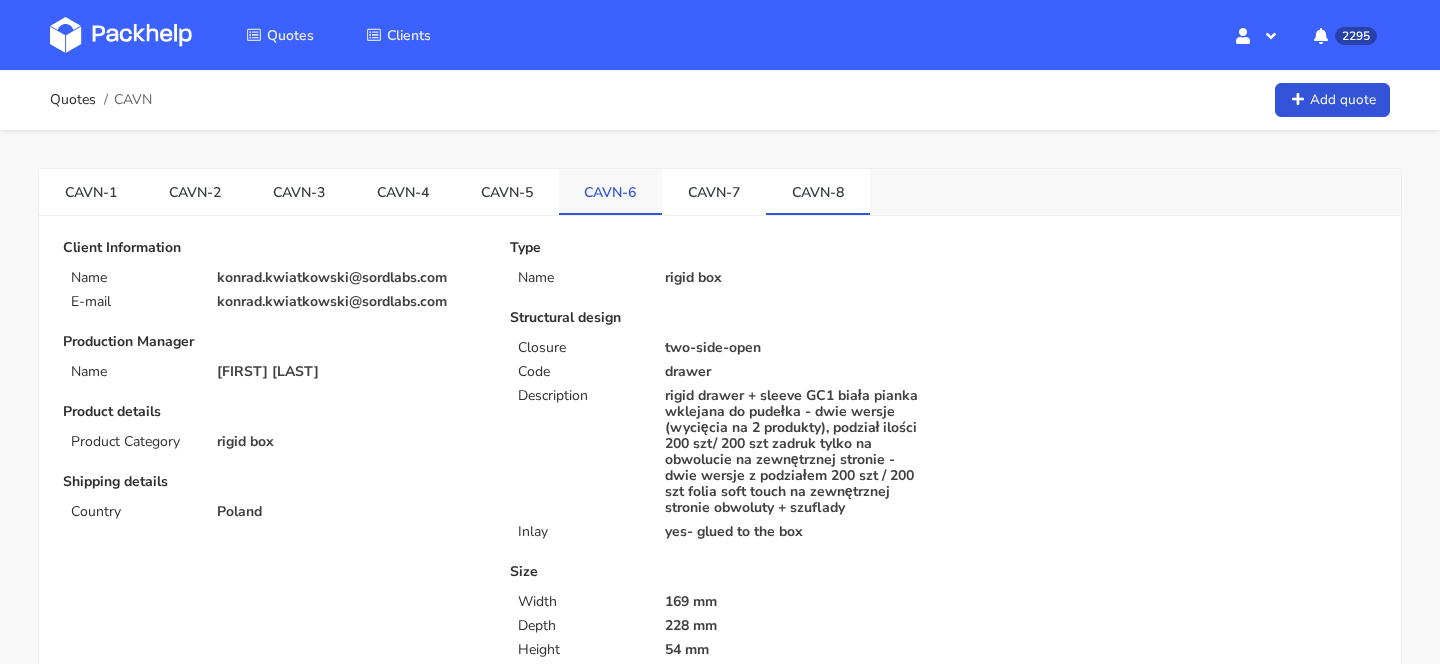 click on "CAVN-6" at bounding box center (611, 192) 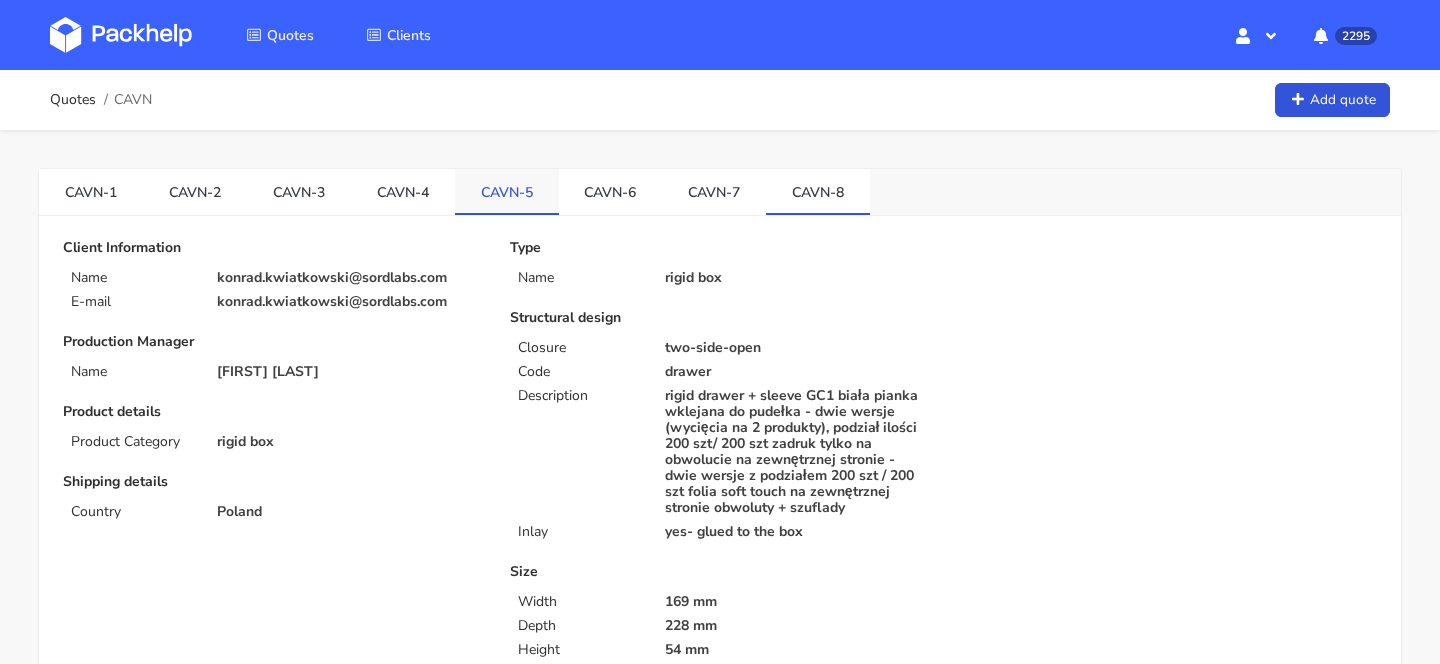 click on "CAVN-5" at bounding box center [507, 191] 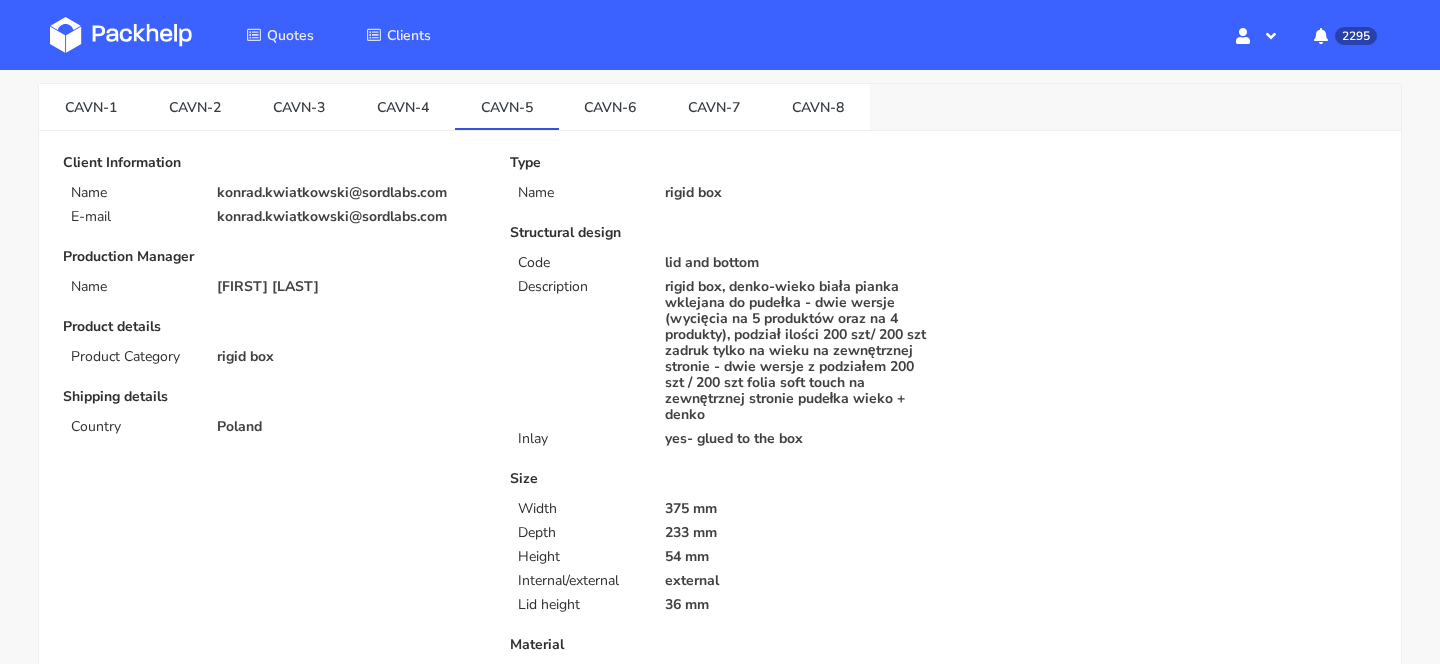 scroll, scrollTop: 88, scrollLeft: 0, axis: vertical 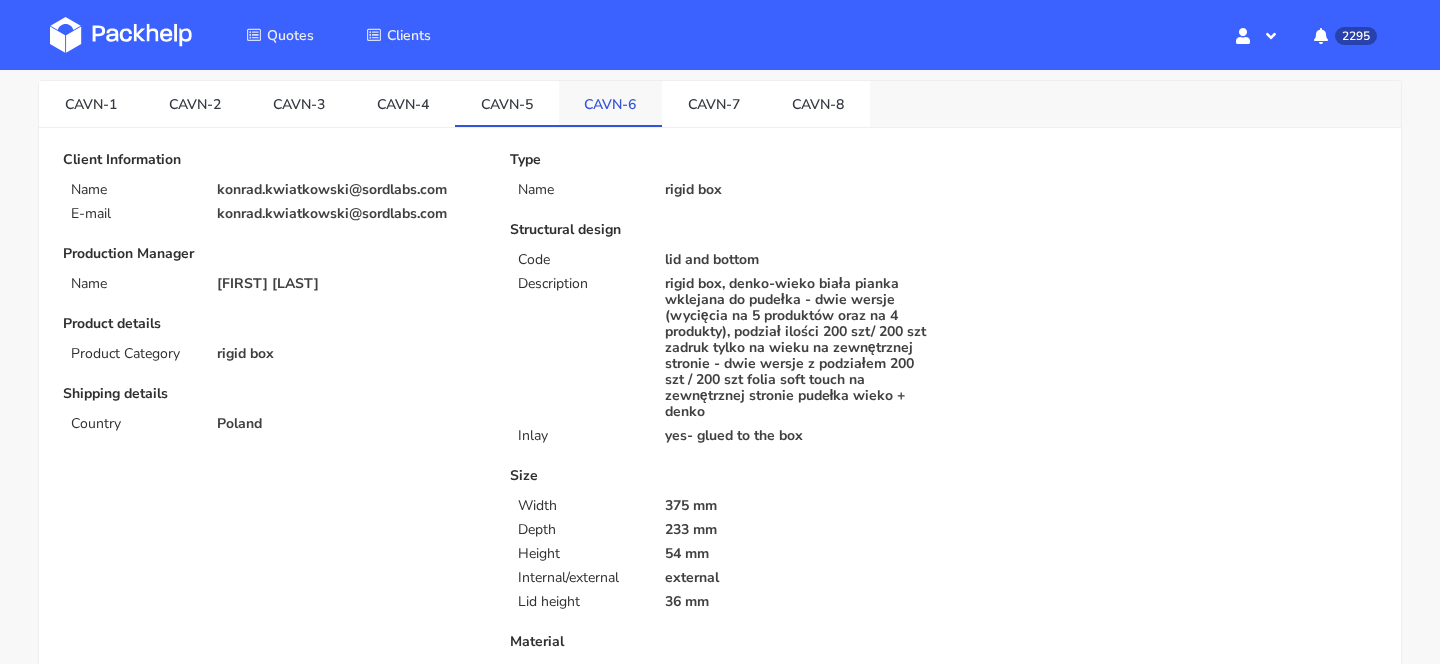 click on "CAVN-6" at bounding box center [611, 103] 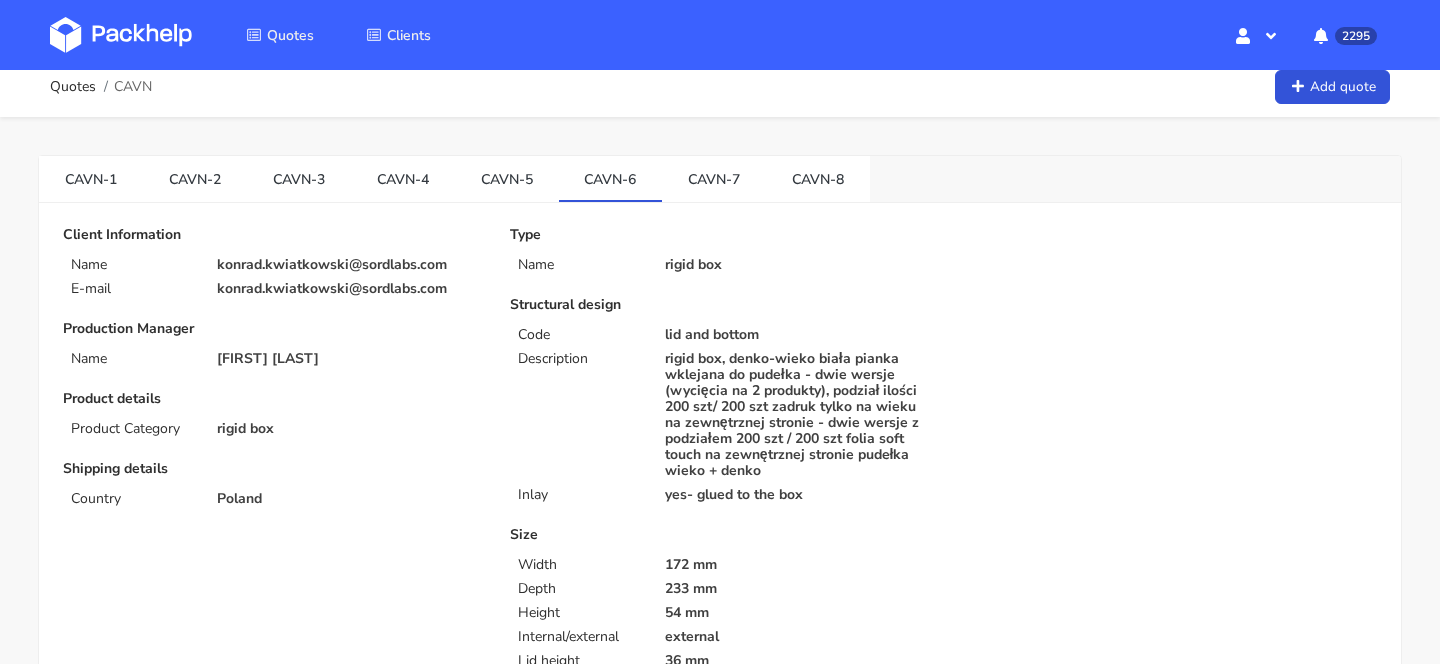 scroll, scrollTop: 0, scrollLeft: 0, axis: both 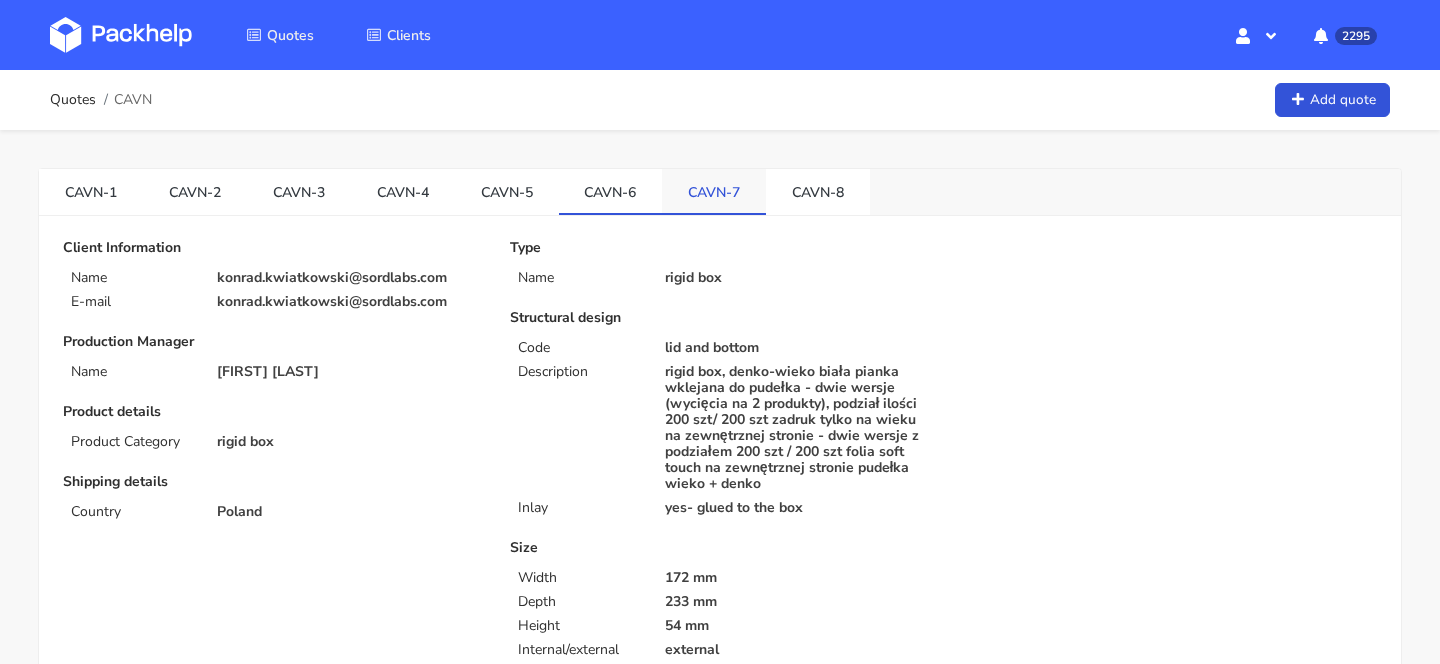 click on "CAVN-7" at bounding box center [714, 191] 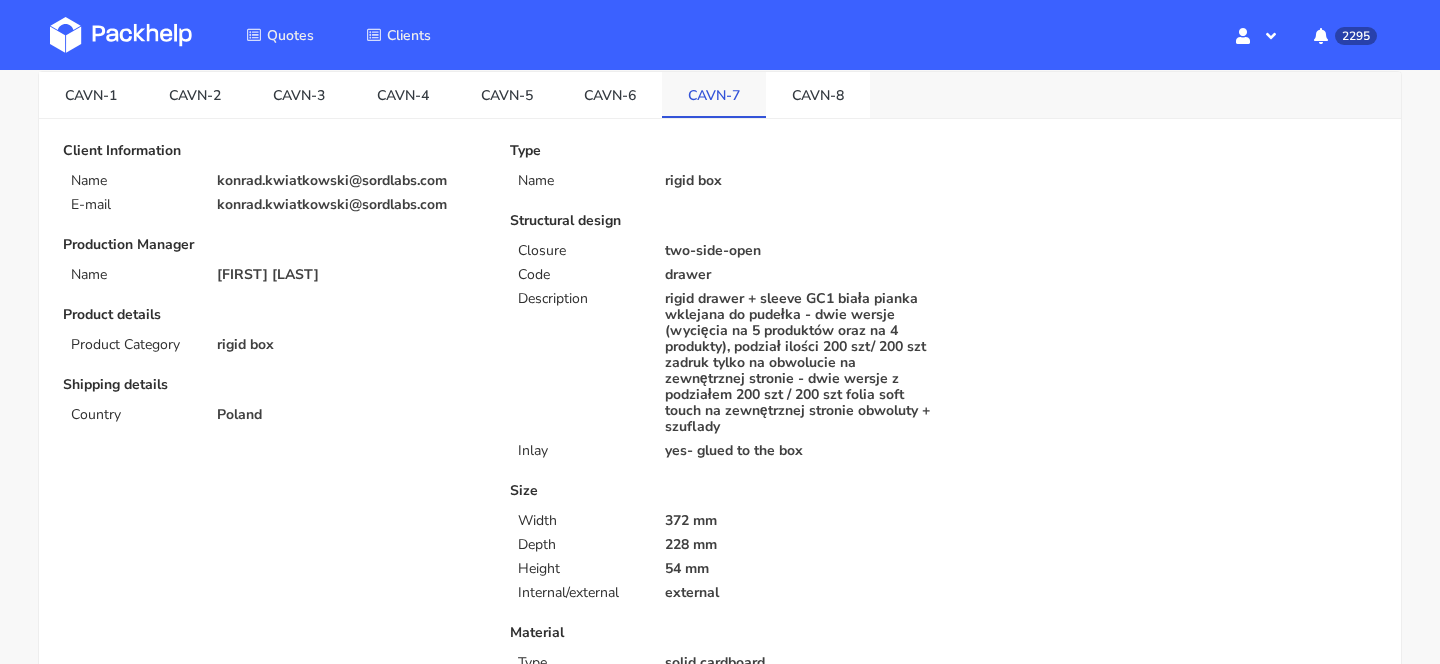 scroll, scrollTop: 0, scrollLeft: 0, axis: both 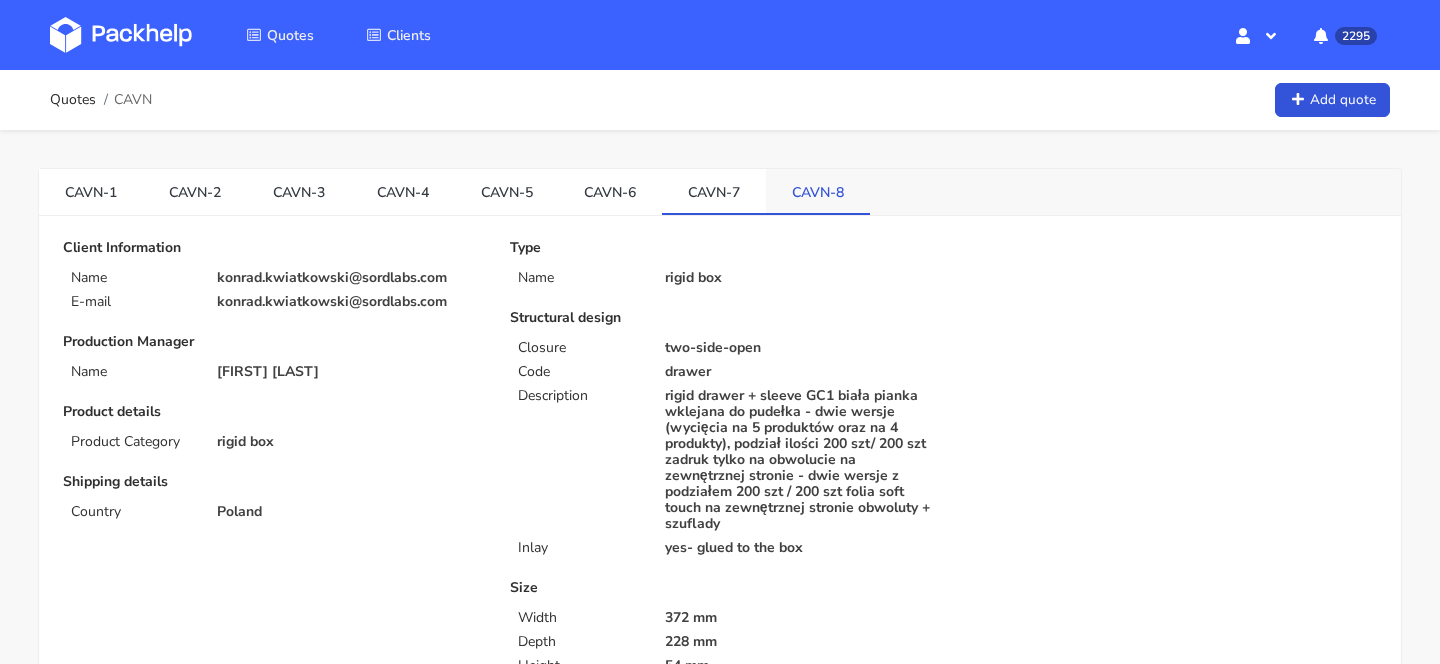 click on "CAVN-8" at bounding box center (818, 191) 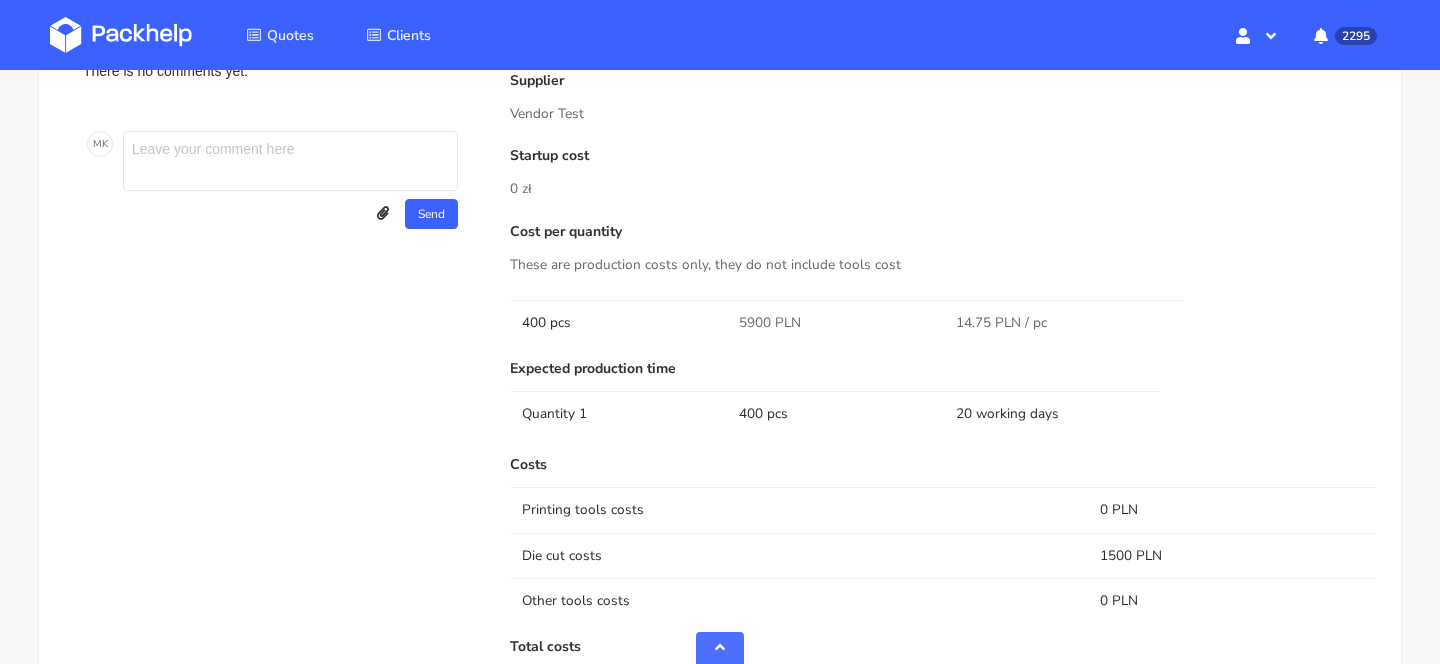 scroll, scrollTop: 1464, scrollLeft: 0, axis: vertical 